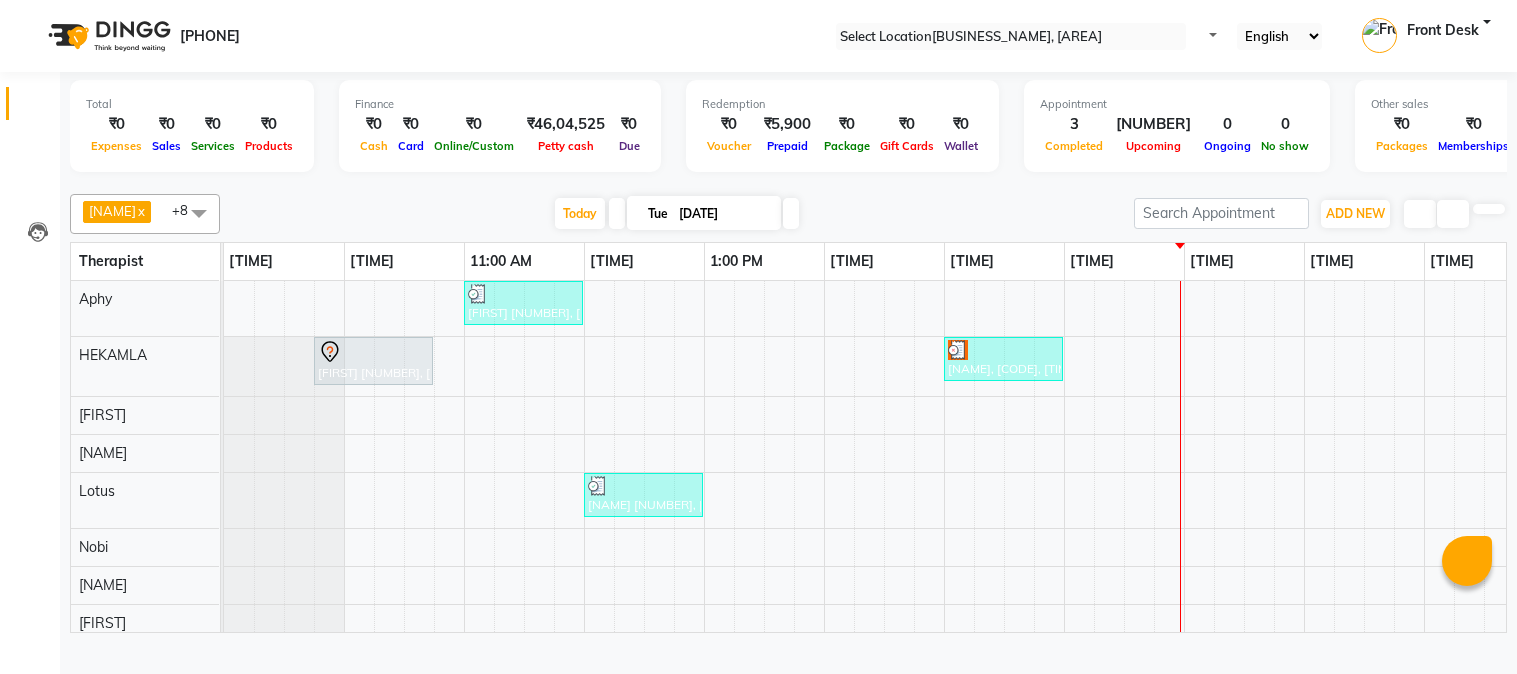 scroll, scrollTop: 0, scrollLeft: 0, axis: both 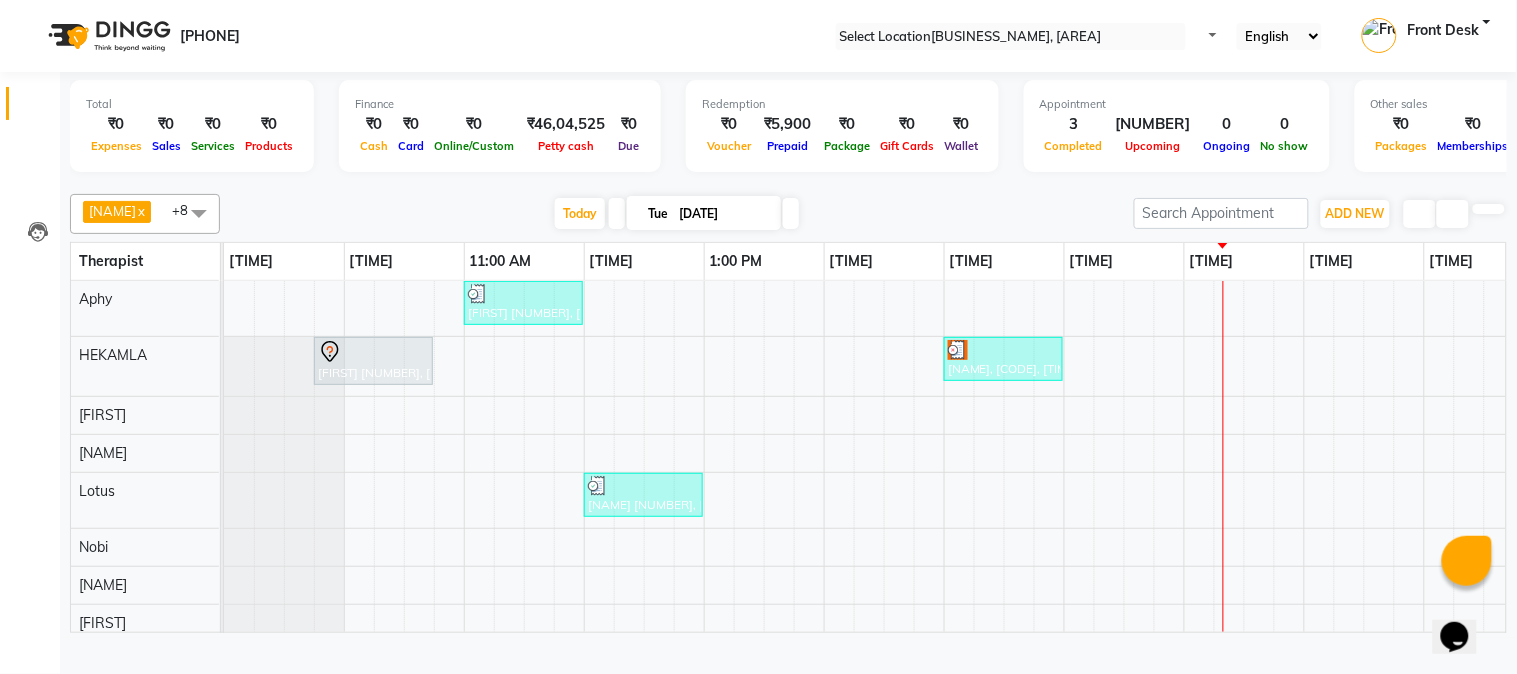 click on "[FIRST] [NUMBER], [ROOM] [TIME]-[TIME], [SERVICE]     [FIRST] [NUMBER], [ROOM] [TIME]-[TIME], [SERVICE]     [FIRST], [ROOM] [TIME]-[TIME], [SERVICE]     [FIRST] [NUMBER], [ROOM] [TIME]-[TIME], [SERVICE]" at bounding box center (1124, 480) 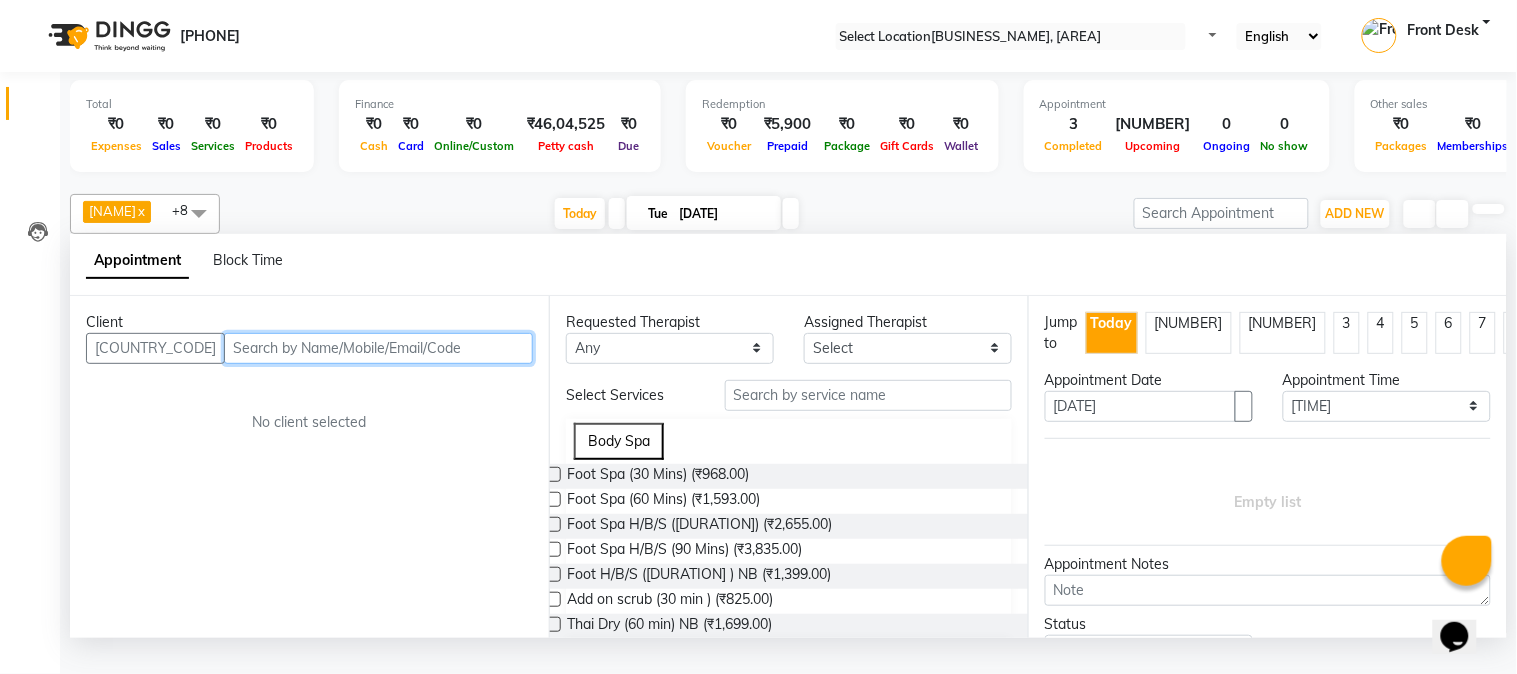 click at bounding box center (378, 348) 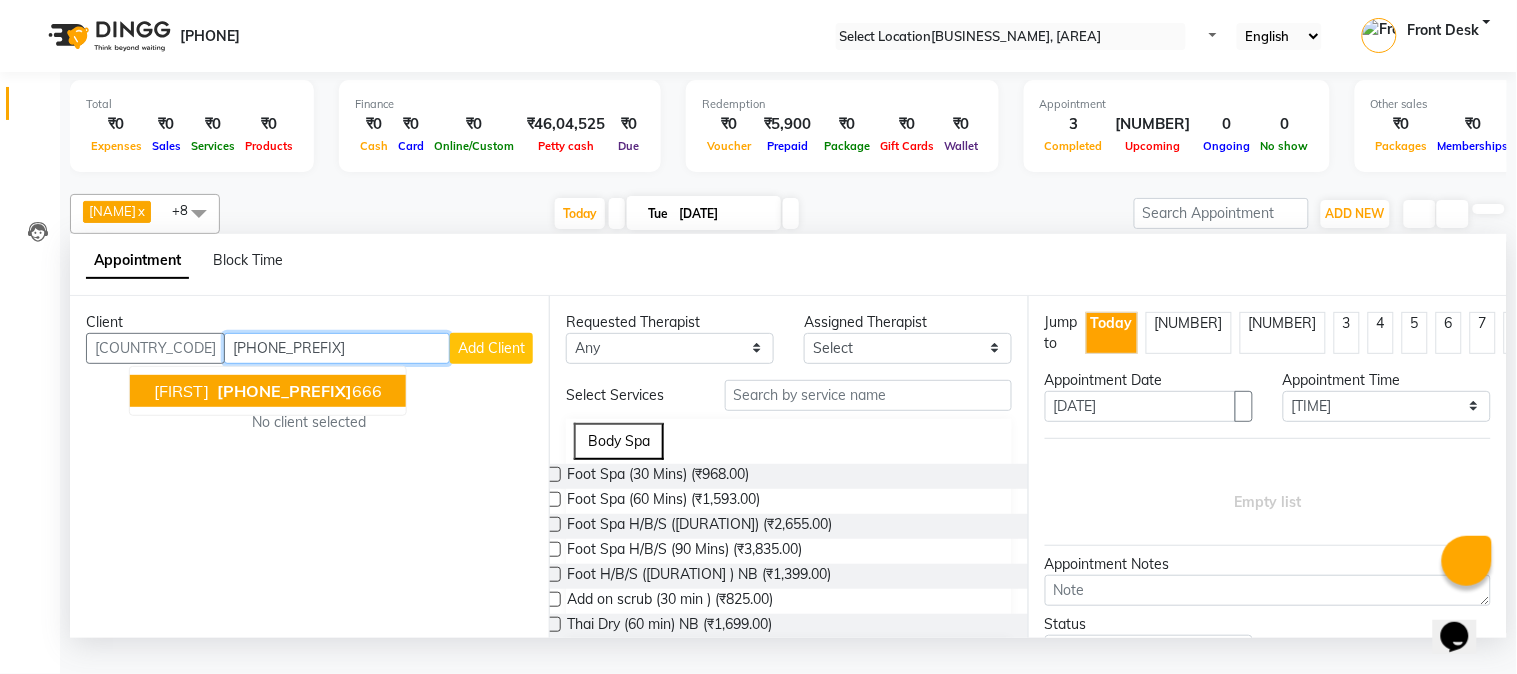 click on "[PHONE_PREFIX]" at bounding box center [284, 391] 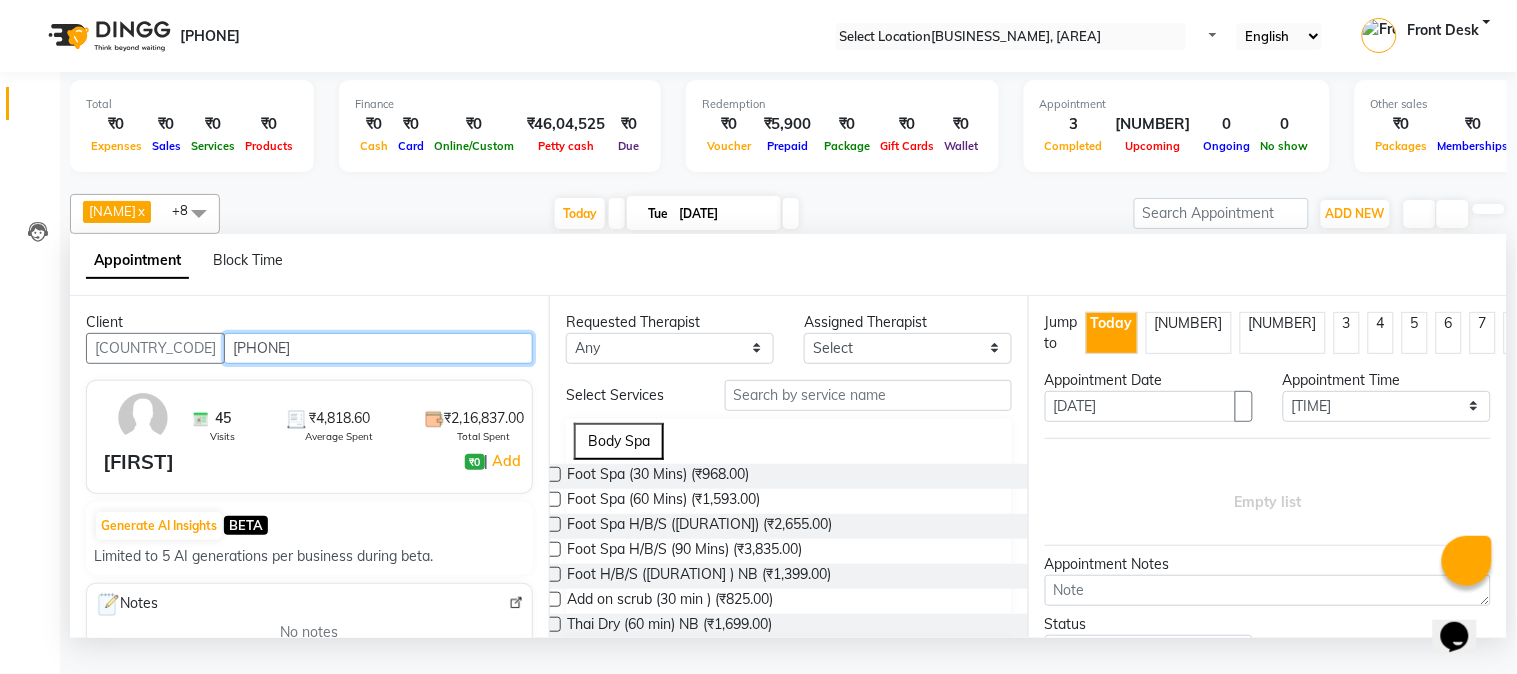 type on "[PHONE]" 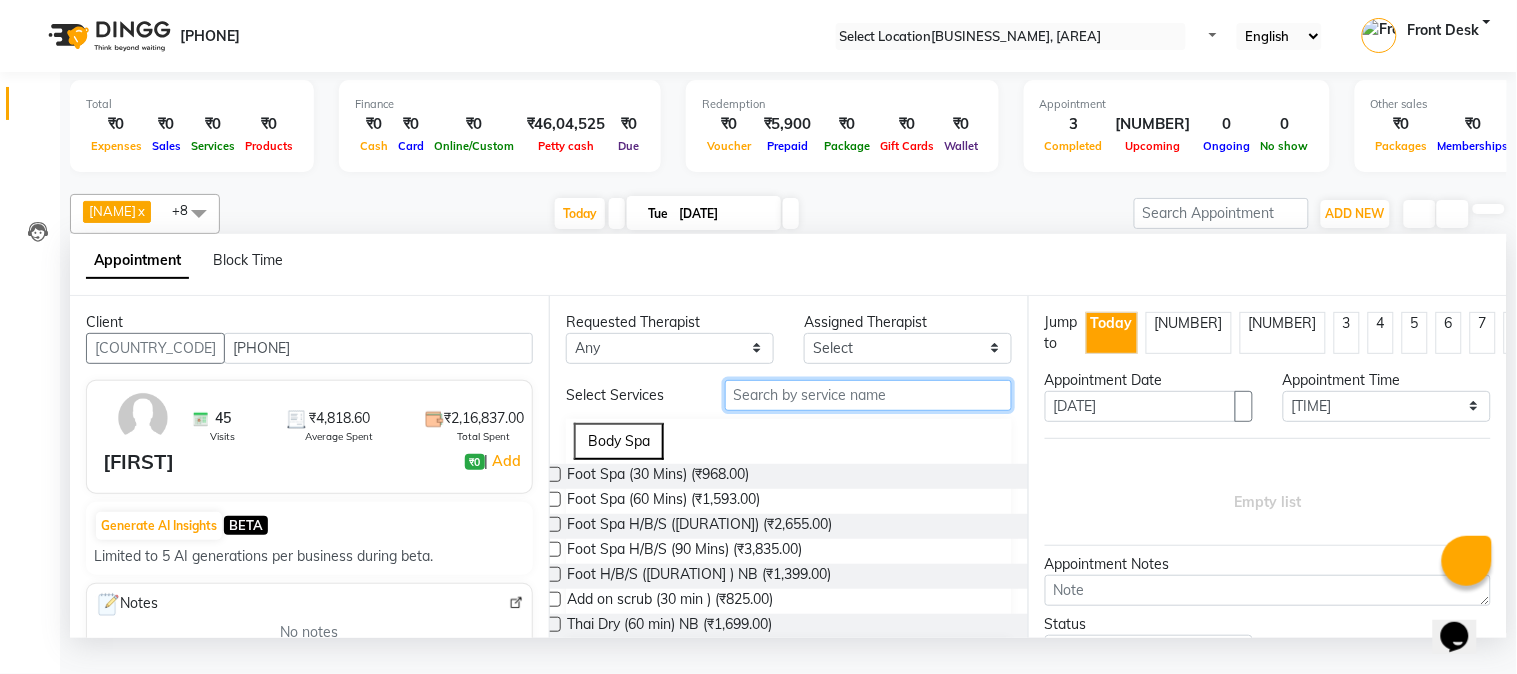 click at bounding box center [868, 395] 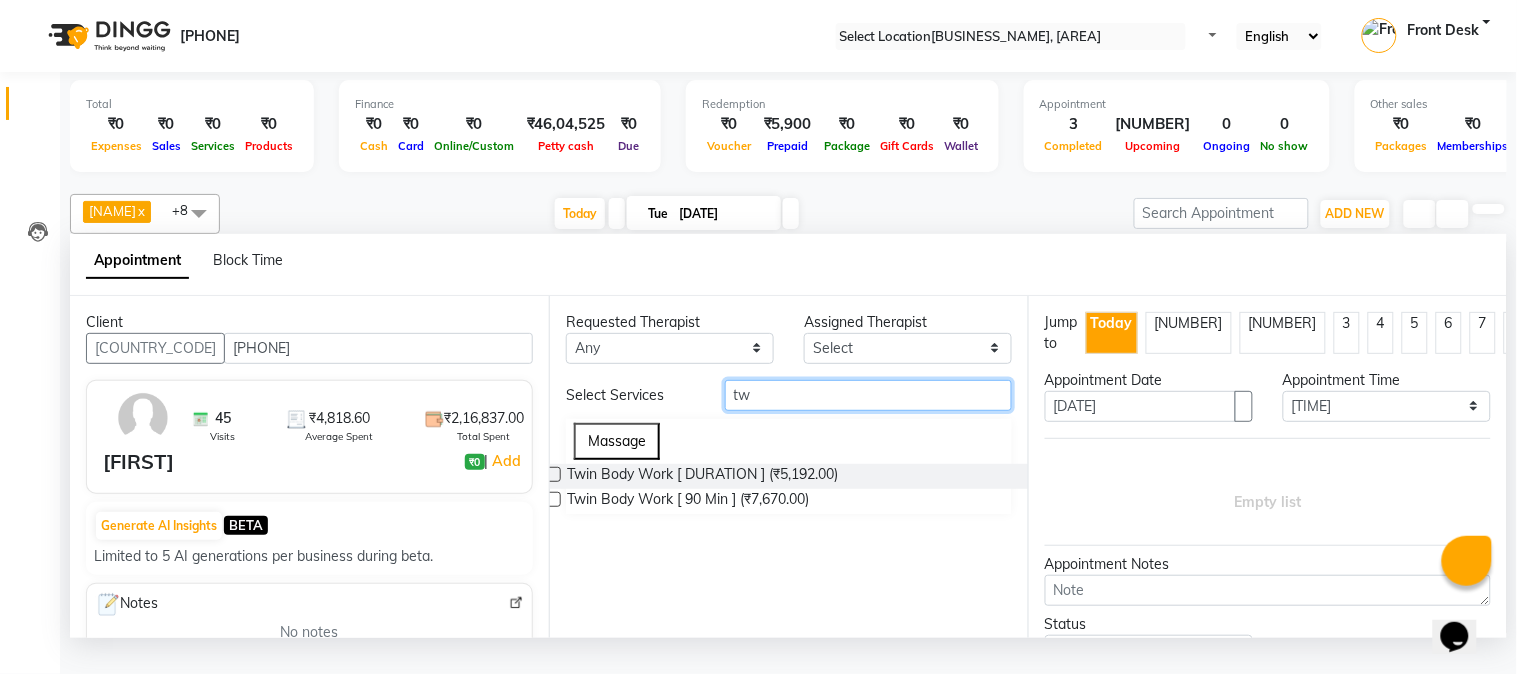 type on "tw" 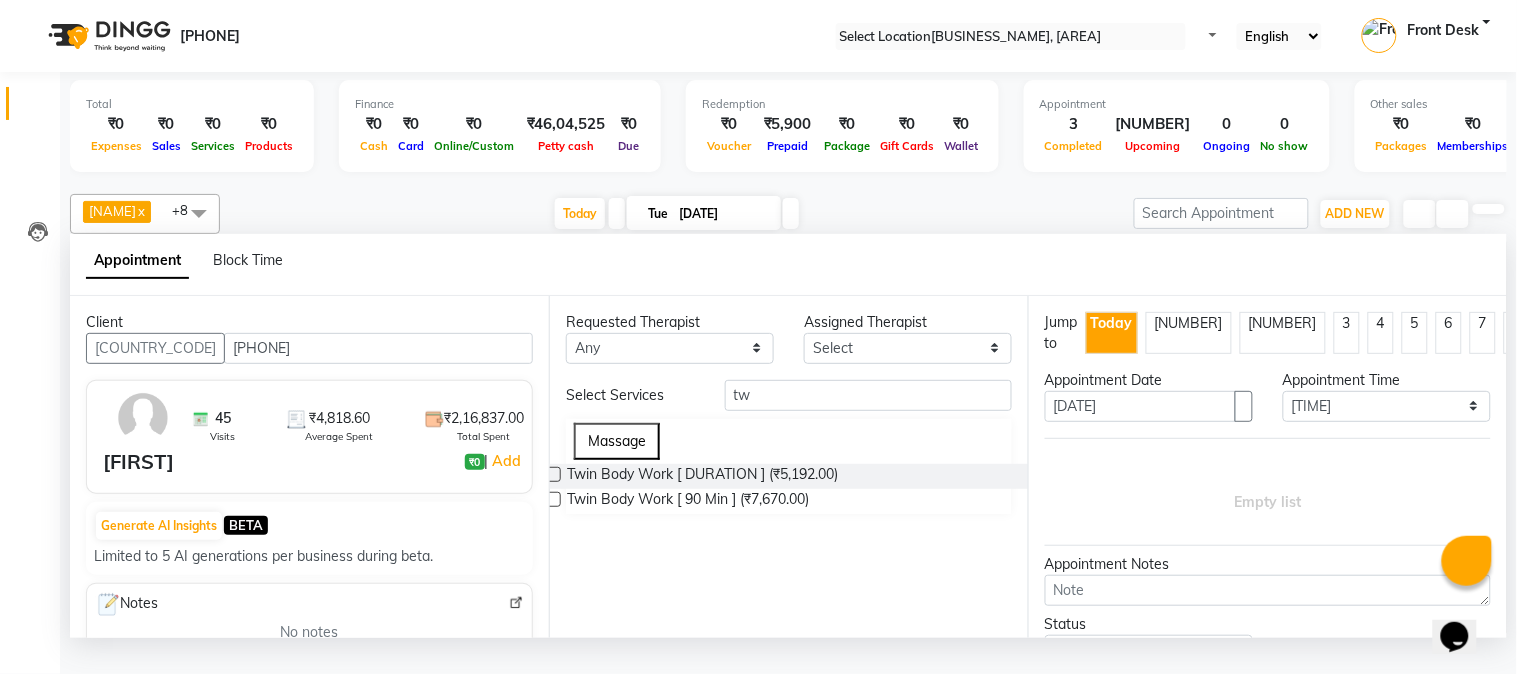 click at bounding box center [553, 499] 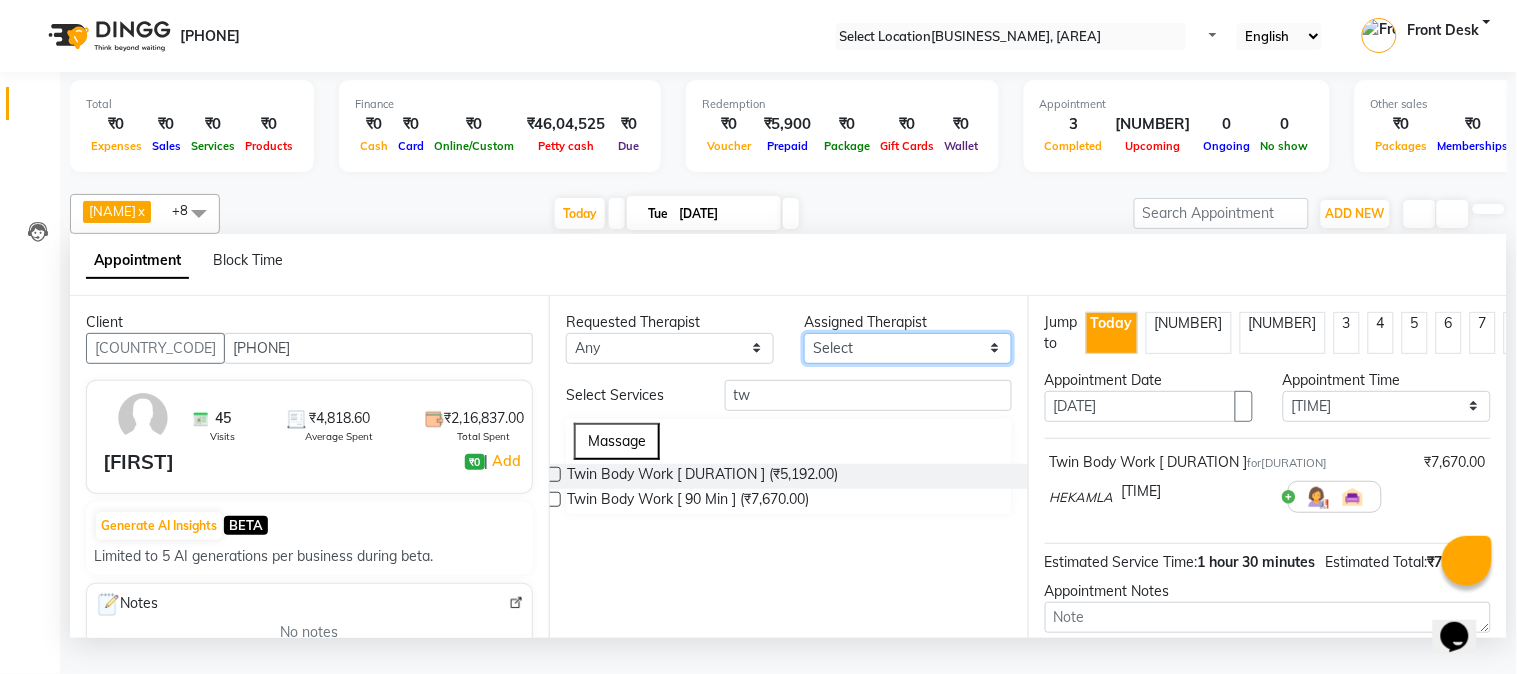 click on "Select ANING Aphy ARILA AYIN CHONCHON HEKAMLA Lotus Nobi SHOJILA" at bounding box center (670, 348) 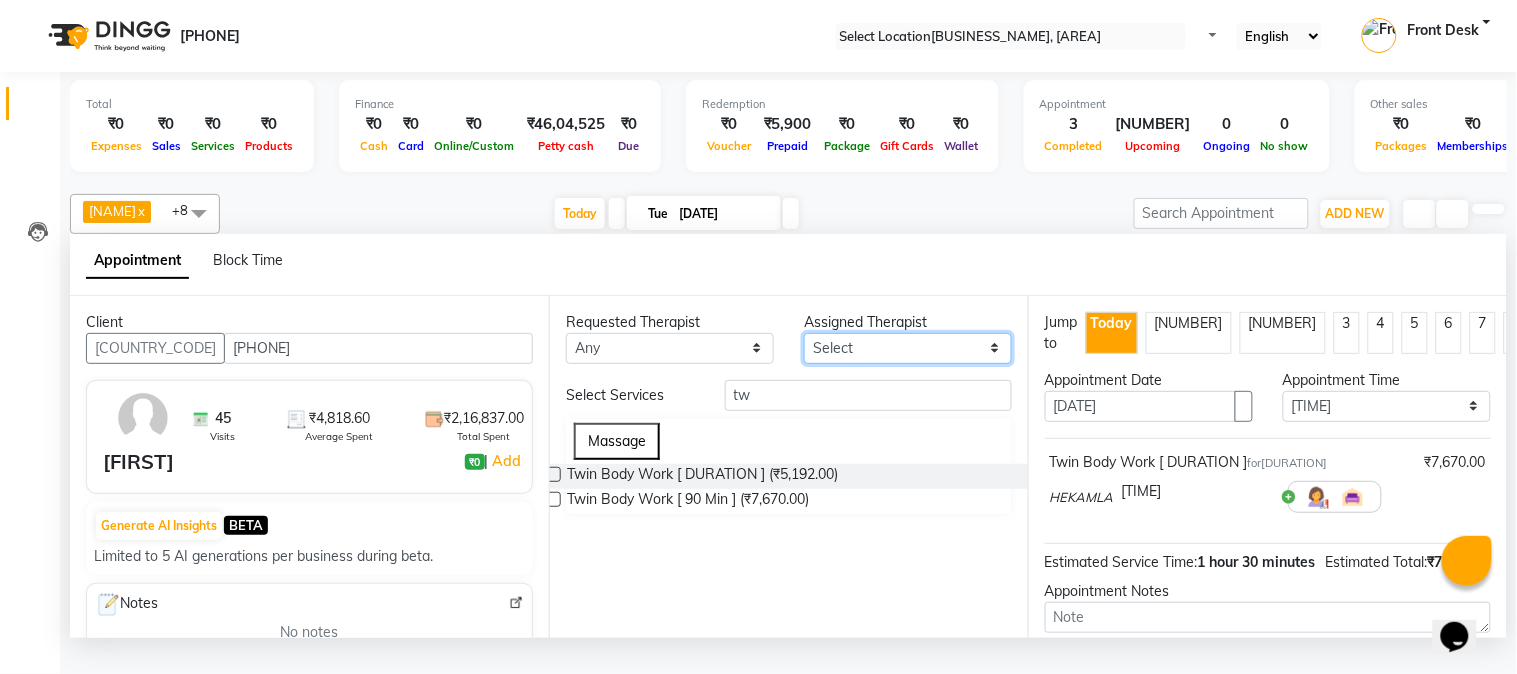 select on "76520" 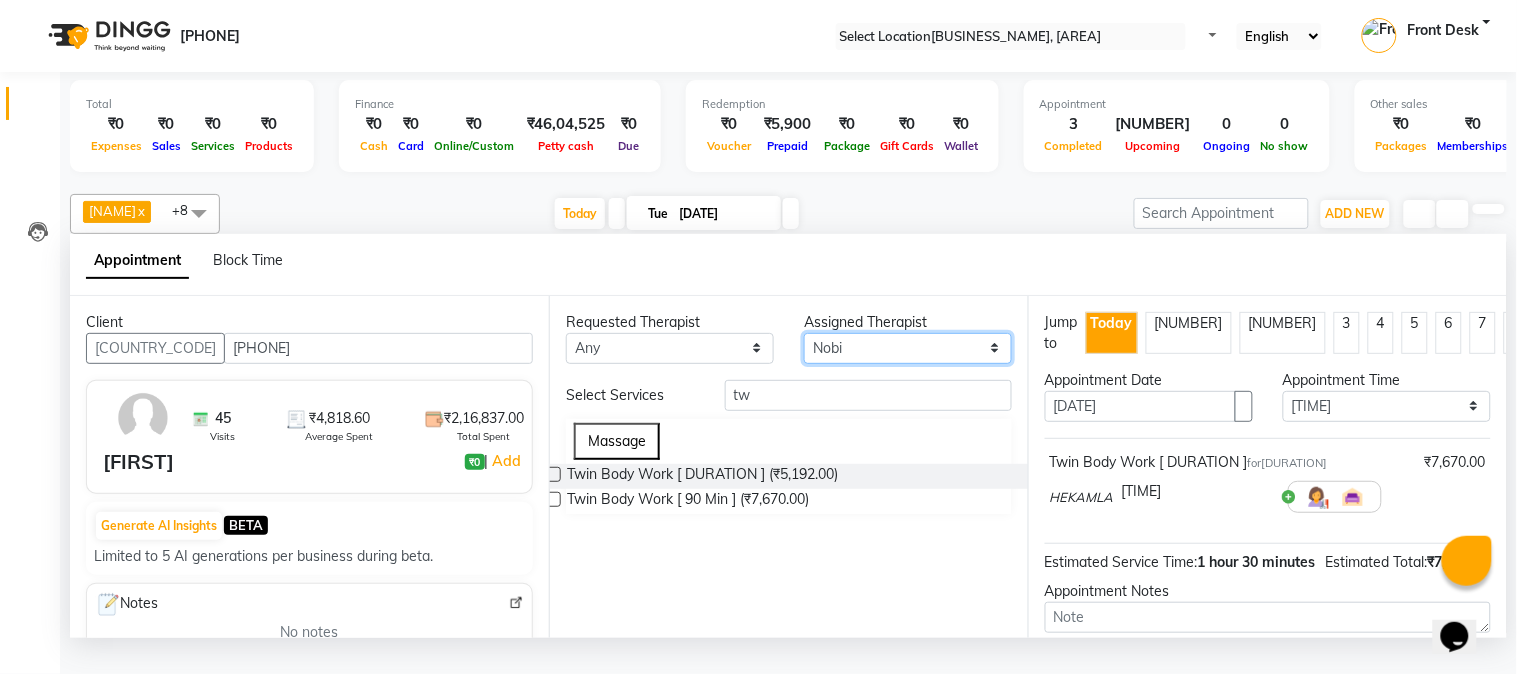 click on "Select ANING Aphy ARILA AYIN CHONCHON HEKAMLA Lotus Nobi SHOJILA" at bounding box center [670, 348] 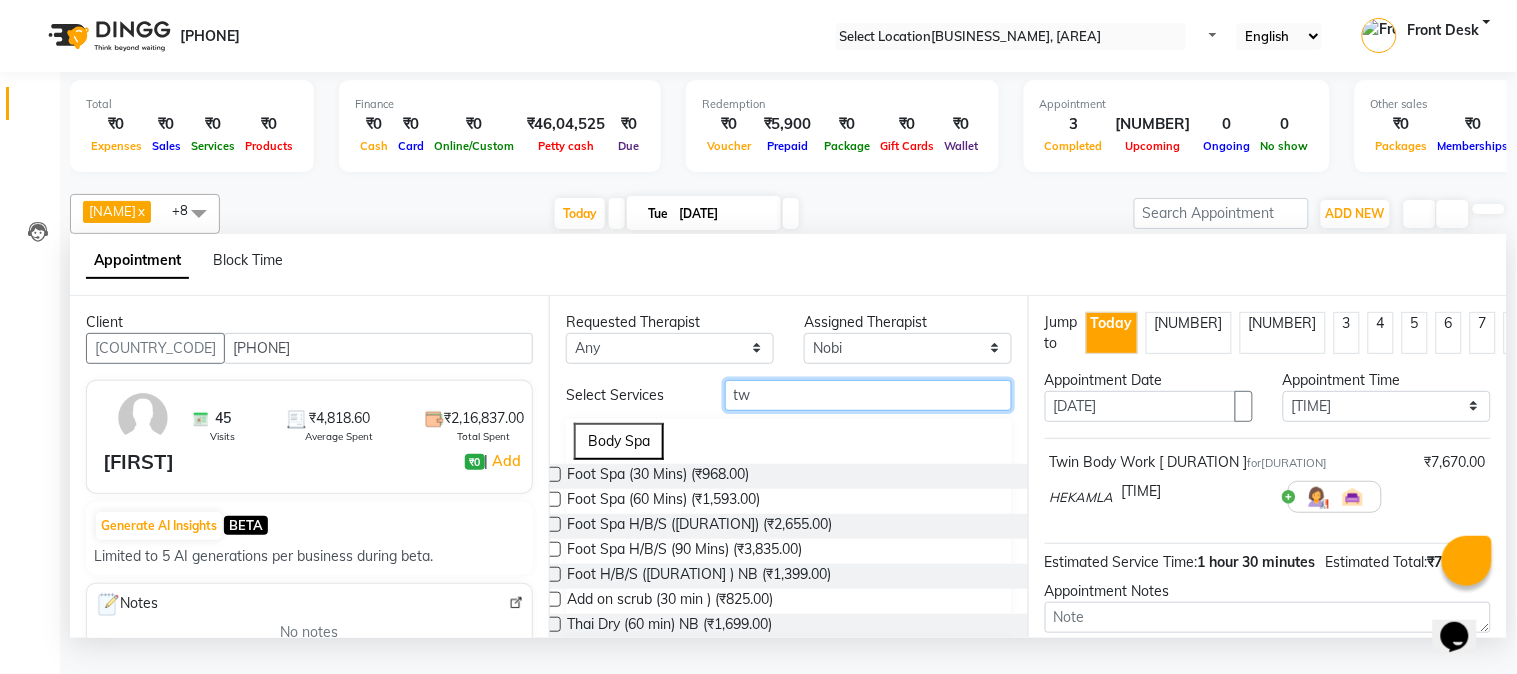 click on "tw" at bounding box center [868, 395] 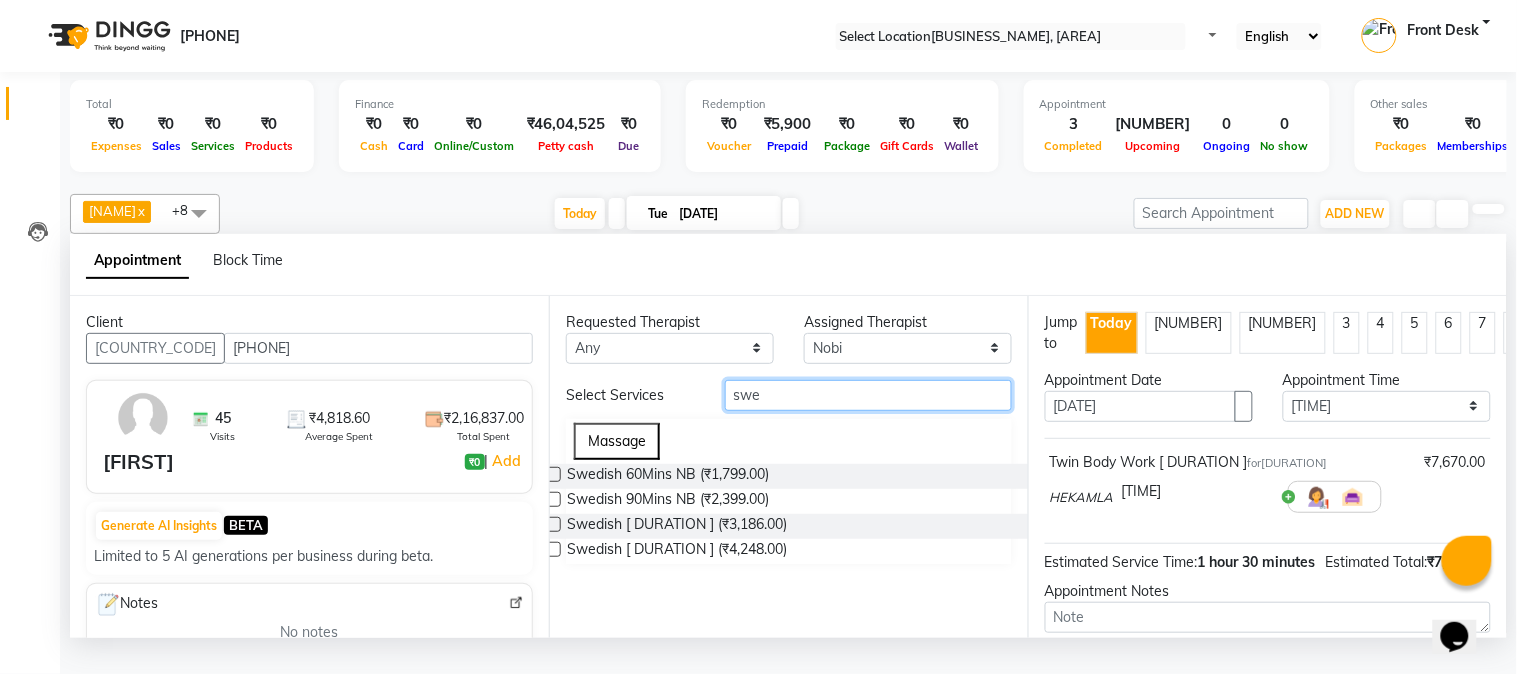 type on "swe" 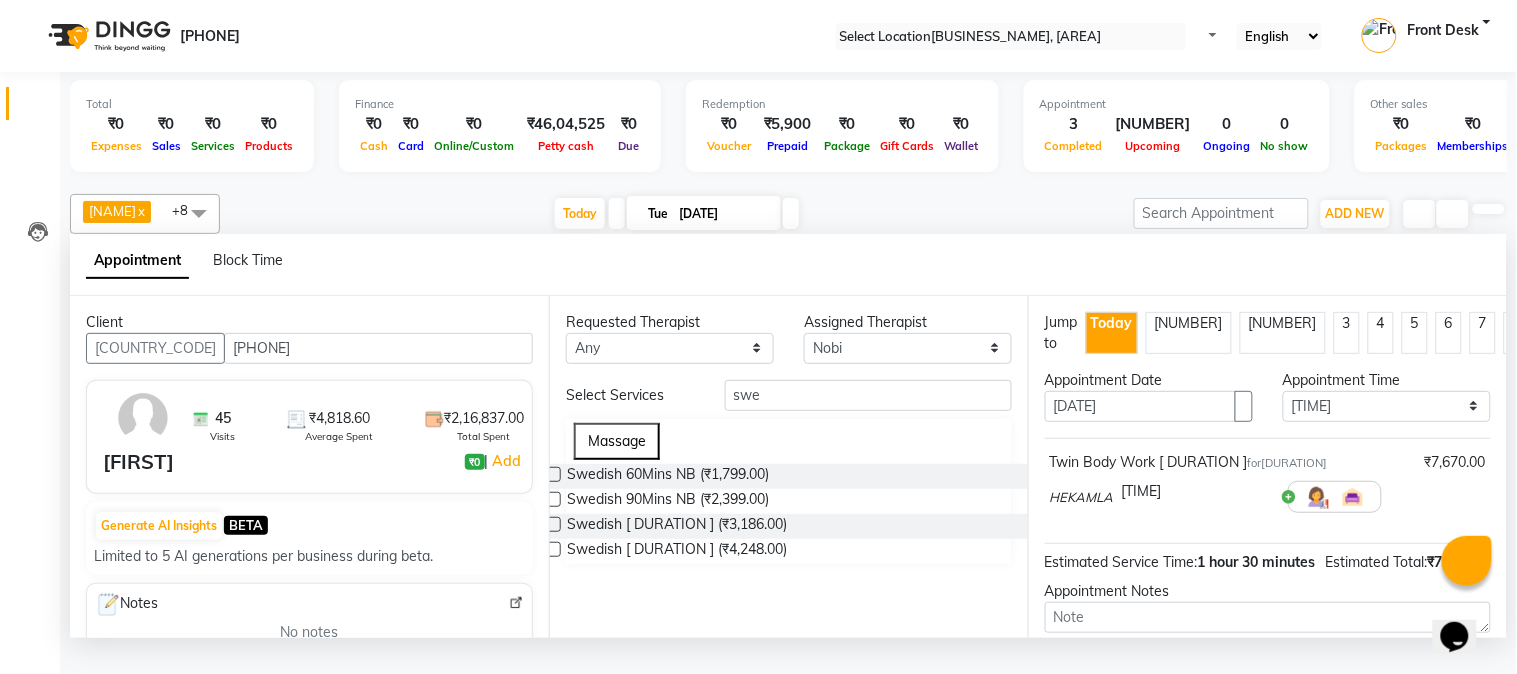 click at bounding box center (553, 524) 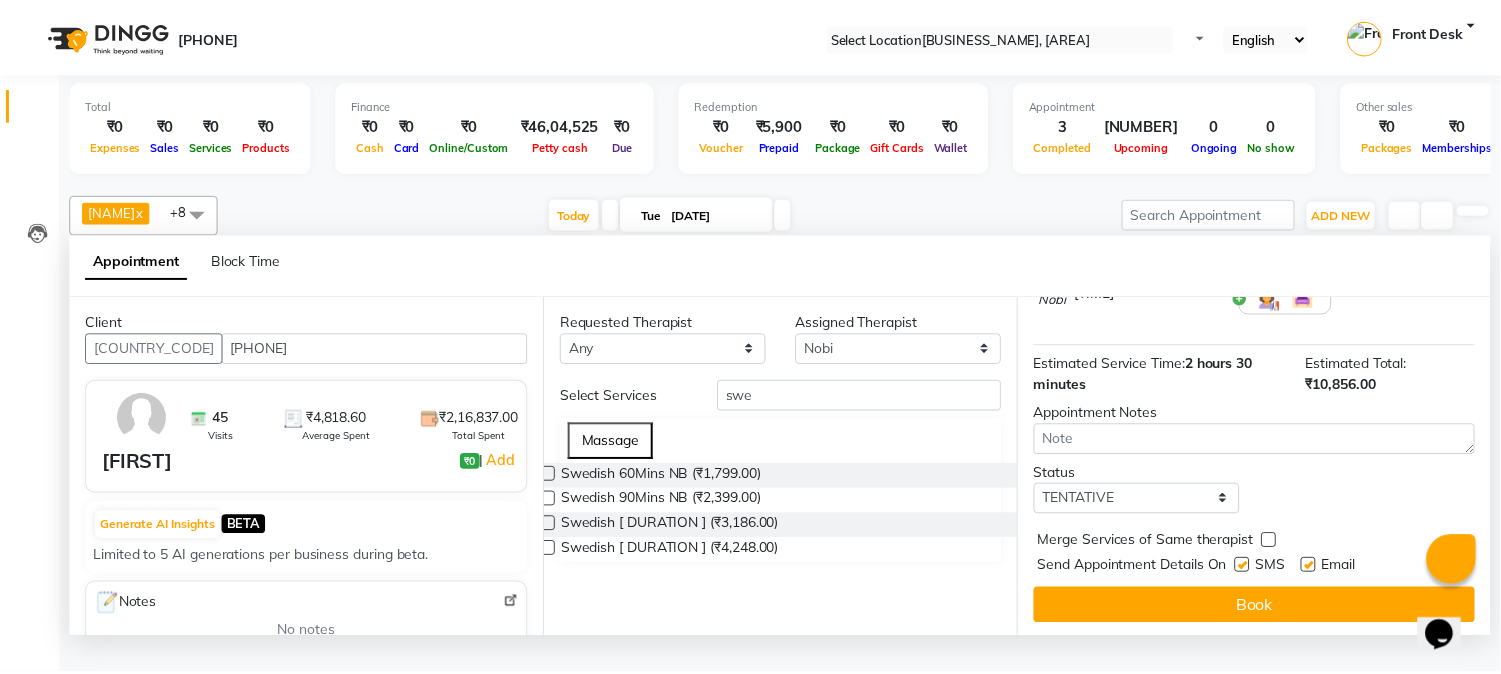 scroll, scrollTop: 295, scrollLeft: 0, axis: vertical 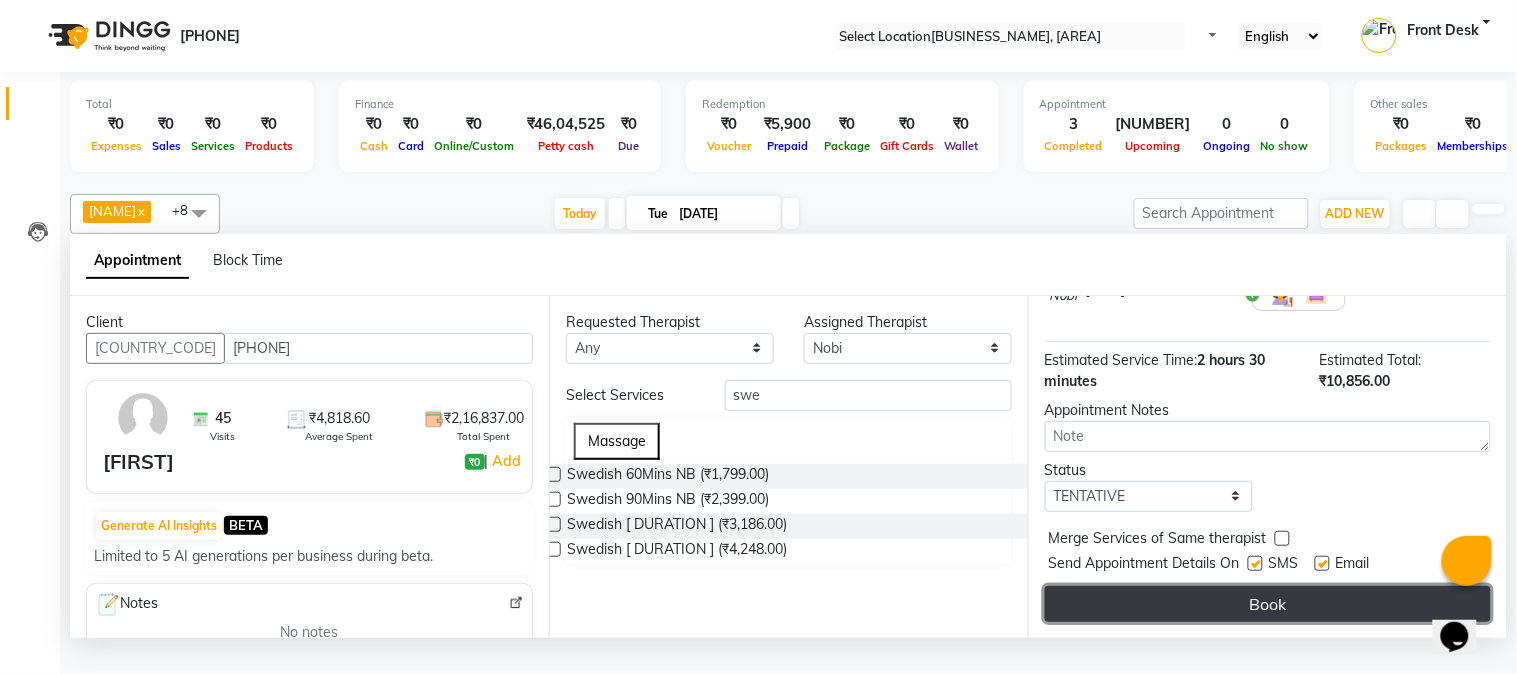 click on "Book" at bounding box center (1268, 604) 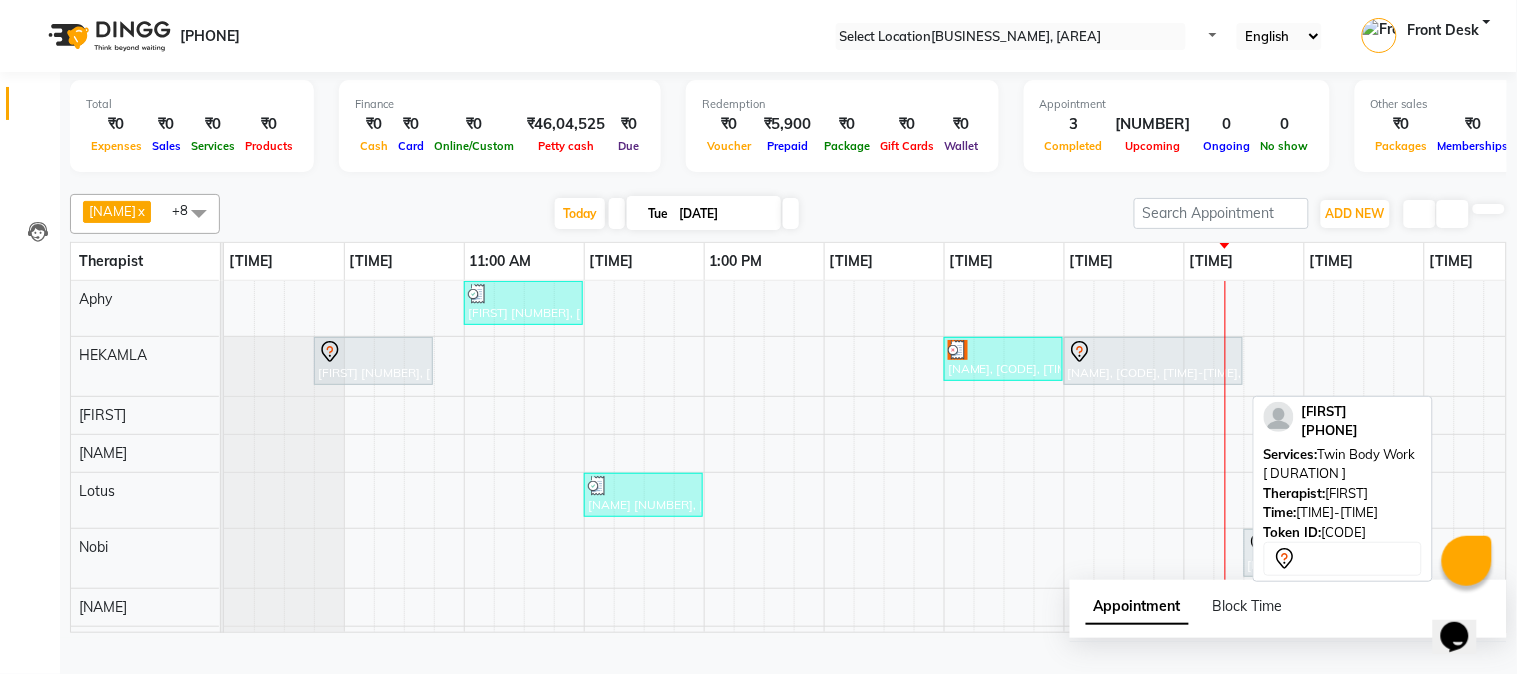 click on "[NAME], [CODE], [TIME]-[TIME], [SERVICE] [ DURATION ]" at bounding box center [373, 361] 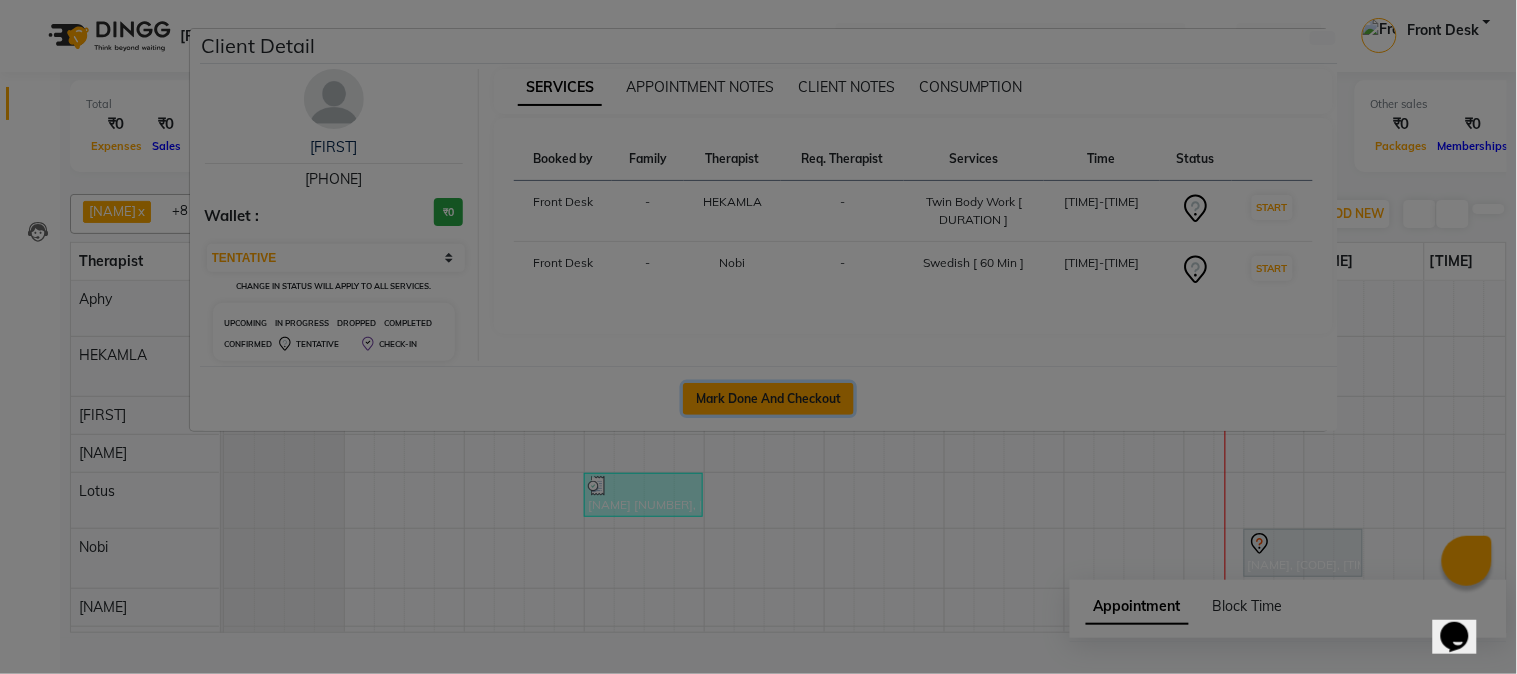click on "Mark Done And Checkout" at bounding box center (768, 399) 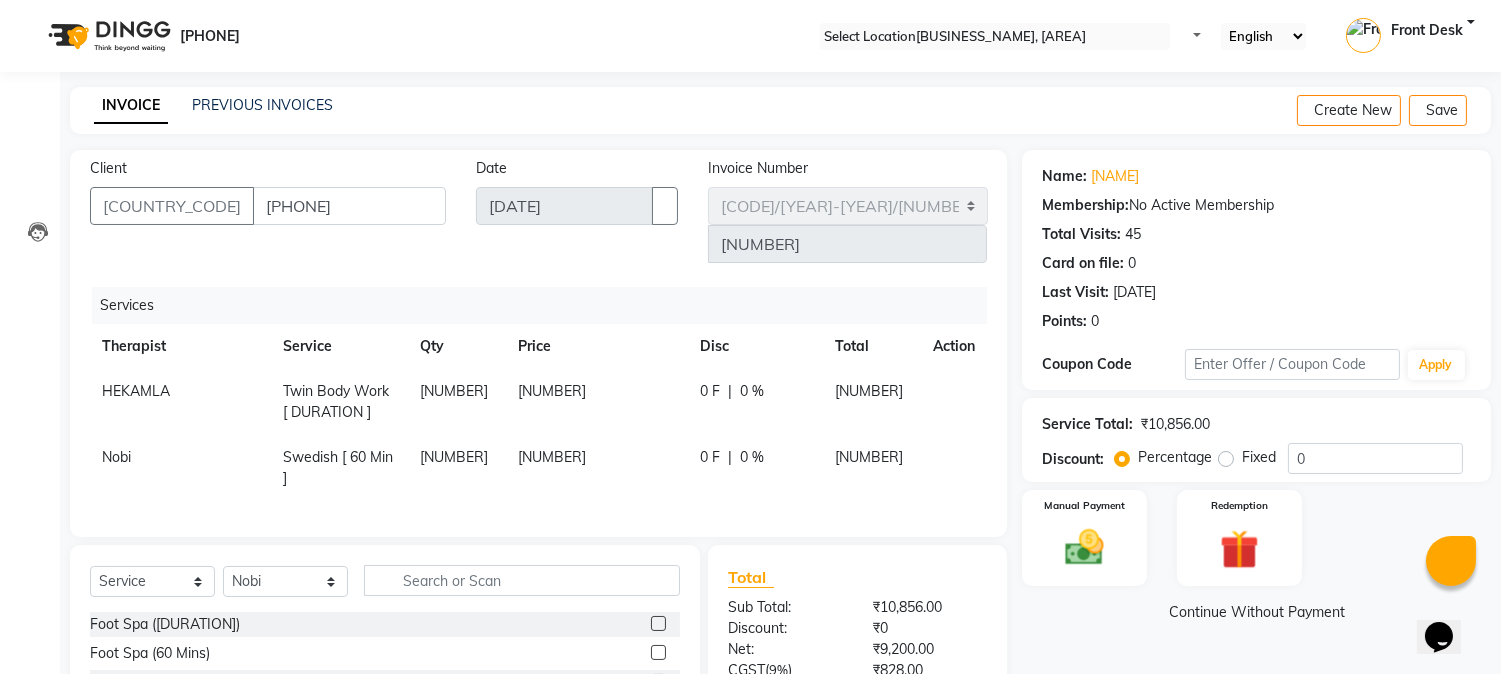 click on "0 F | 0 %" at bounding box center (755, 391) 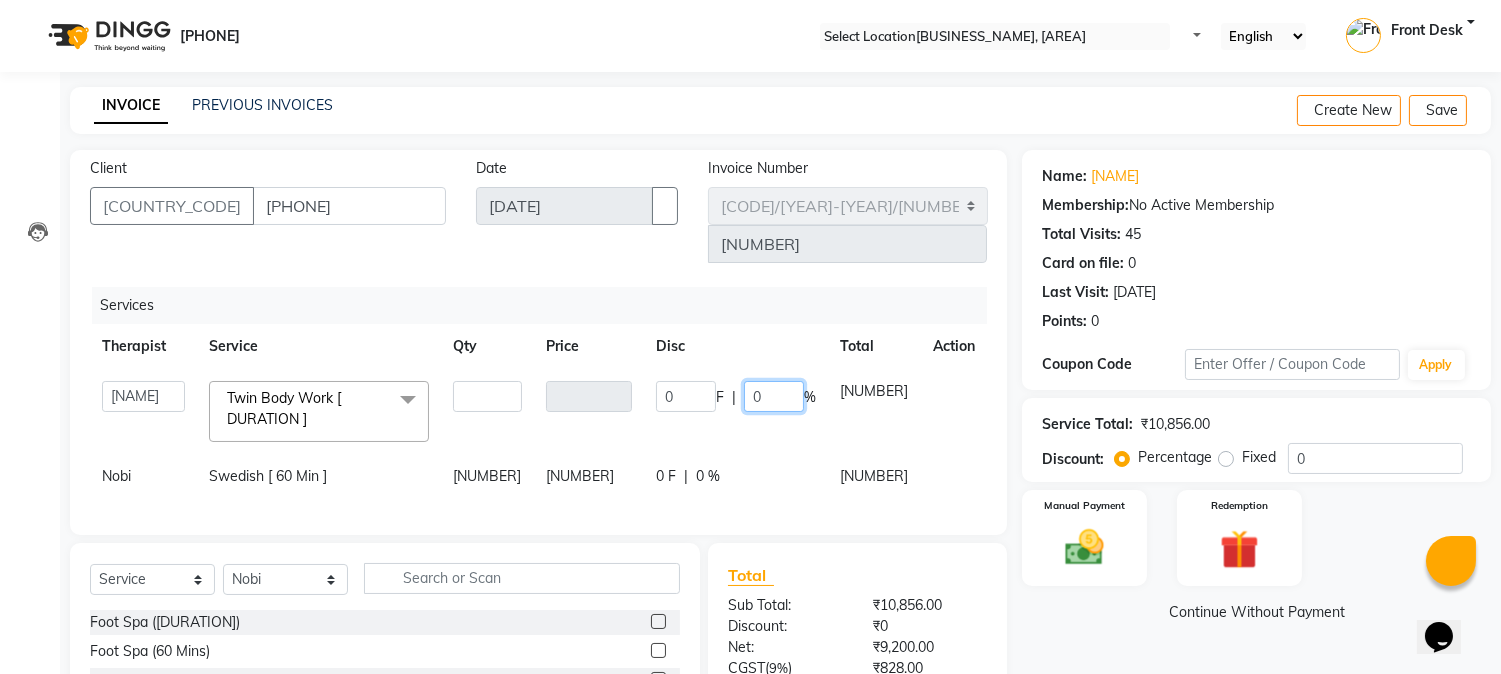 click on "0" at bounding box center (774, 396) 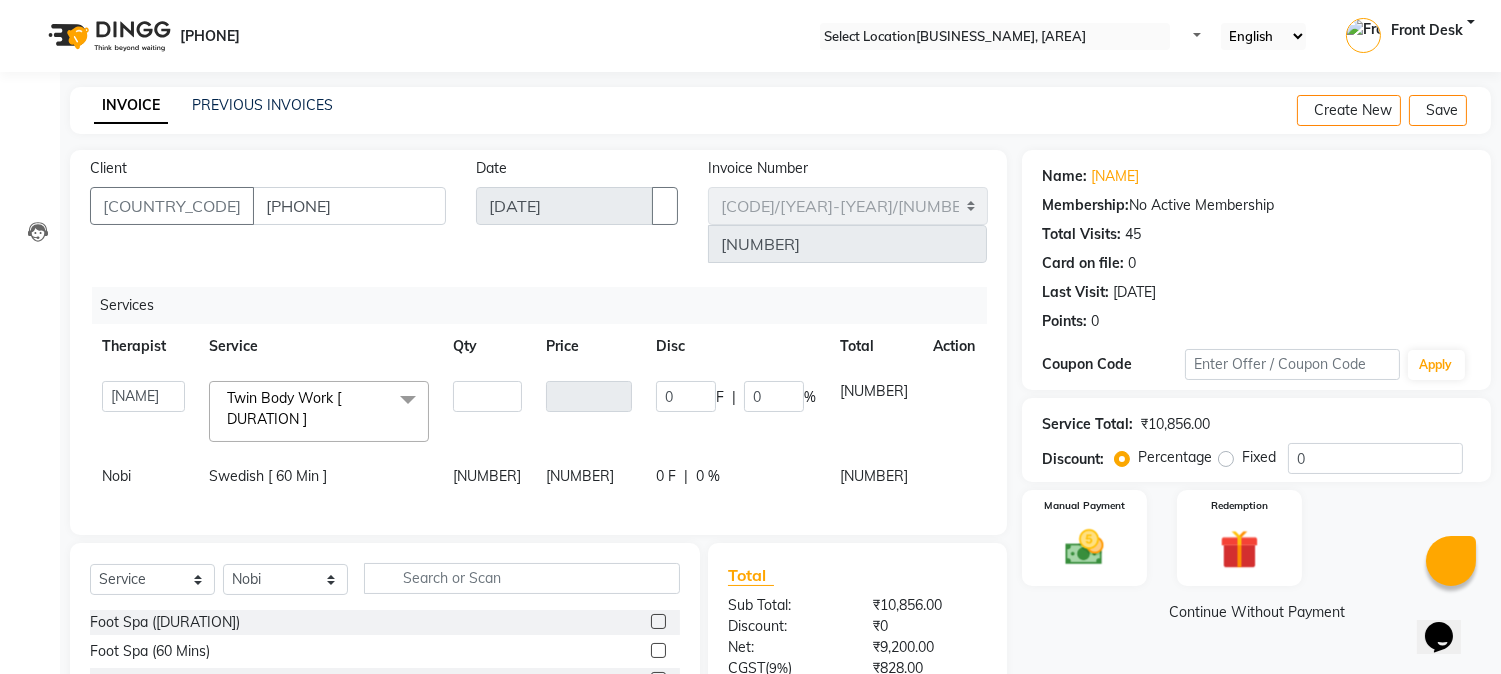 click on "Continue Without Payment" at bounding box center (1256, 612) 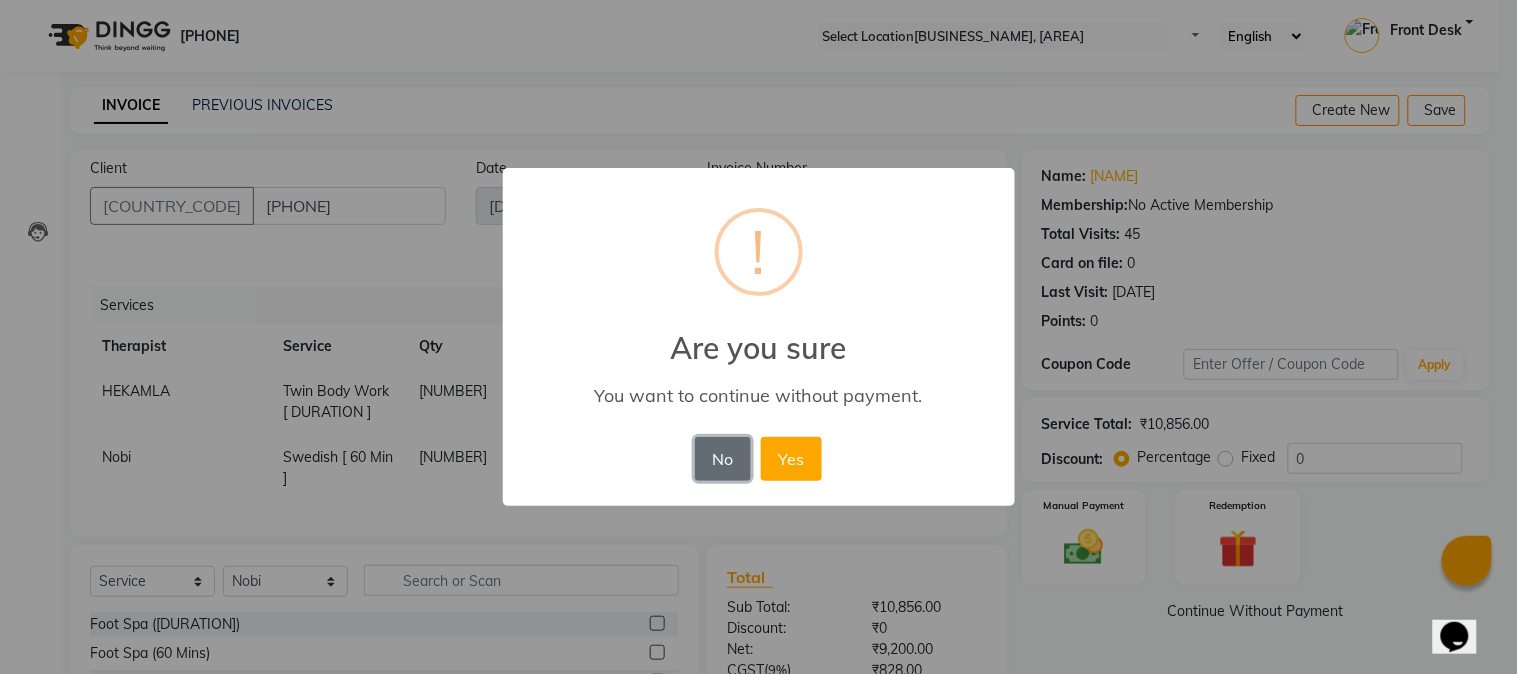 click on "No" at bounding box center (723, 459) 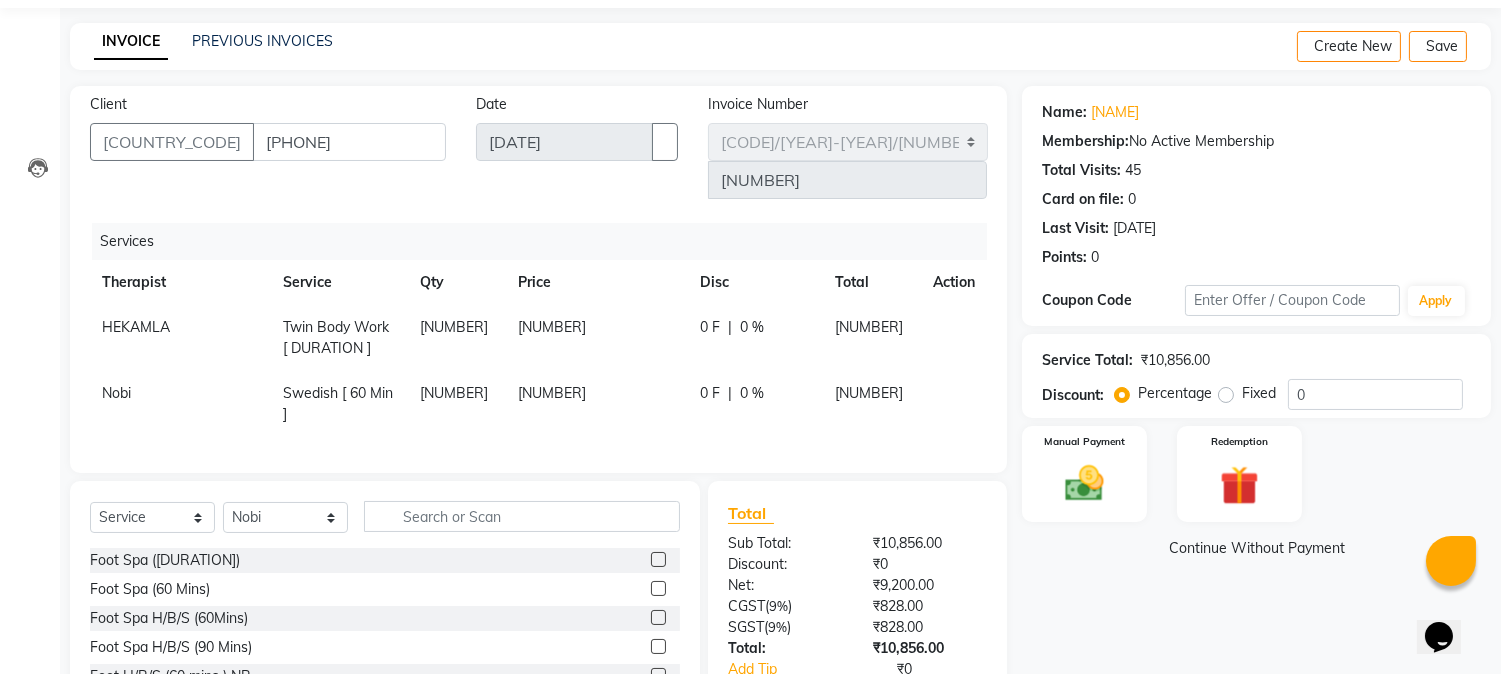 scroll, scrollTop: 173, scrollLeft: 0, axis: vertical 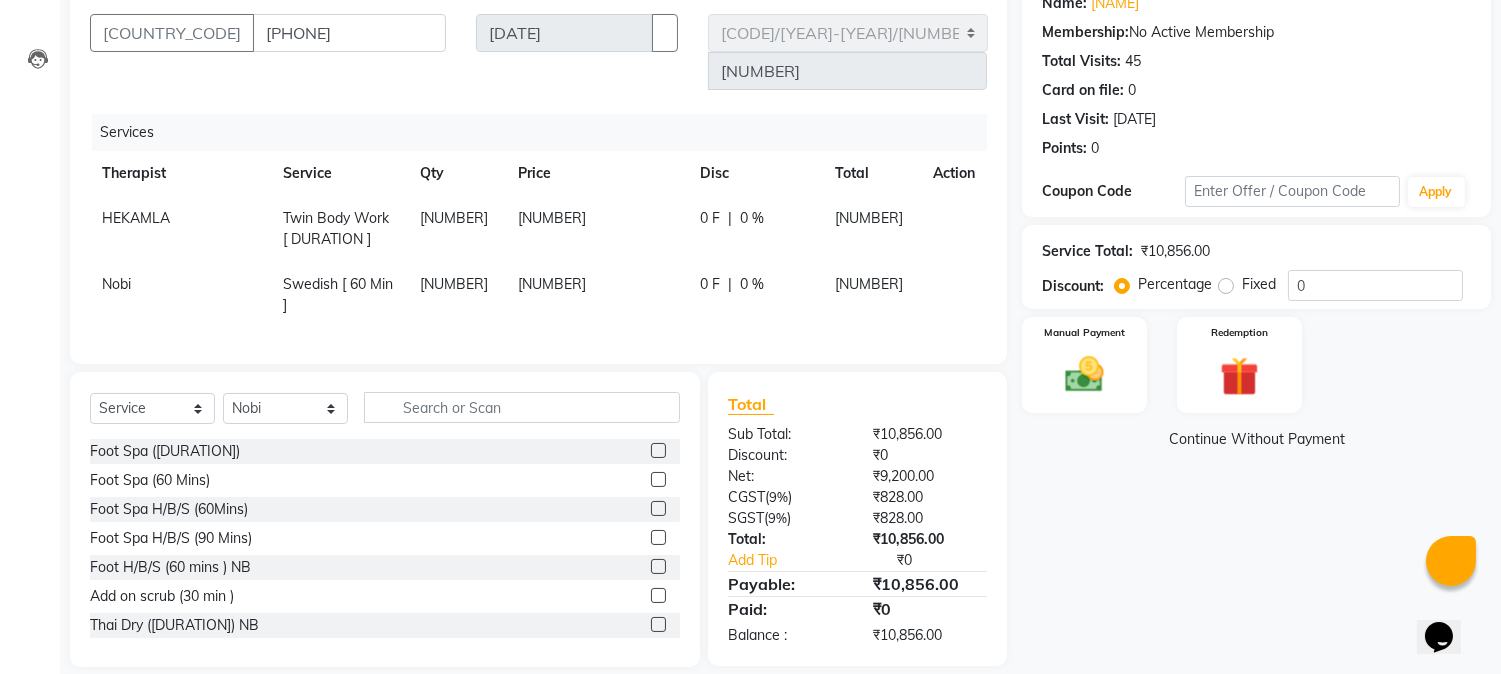 click on "Percentage   Fixed" at bounding box center [1204, 285] 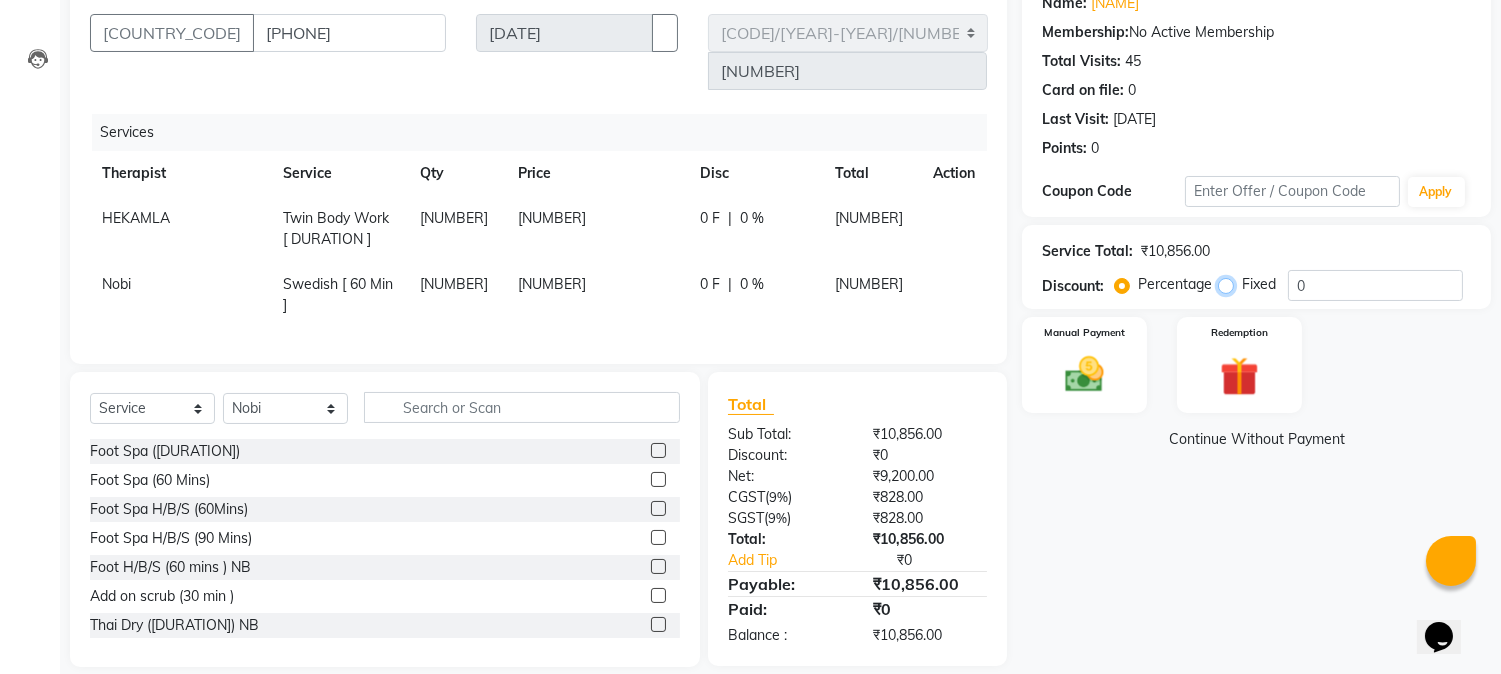 click on "Fixed" at bounding box center [1230, 284] 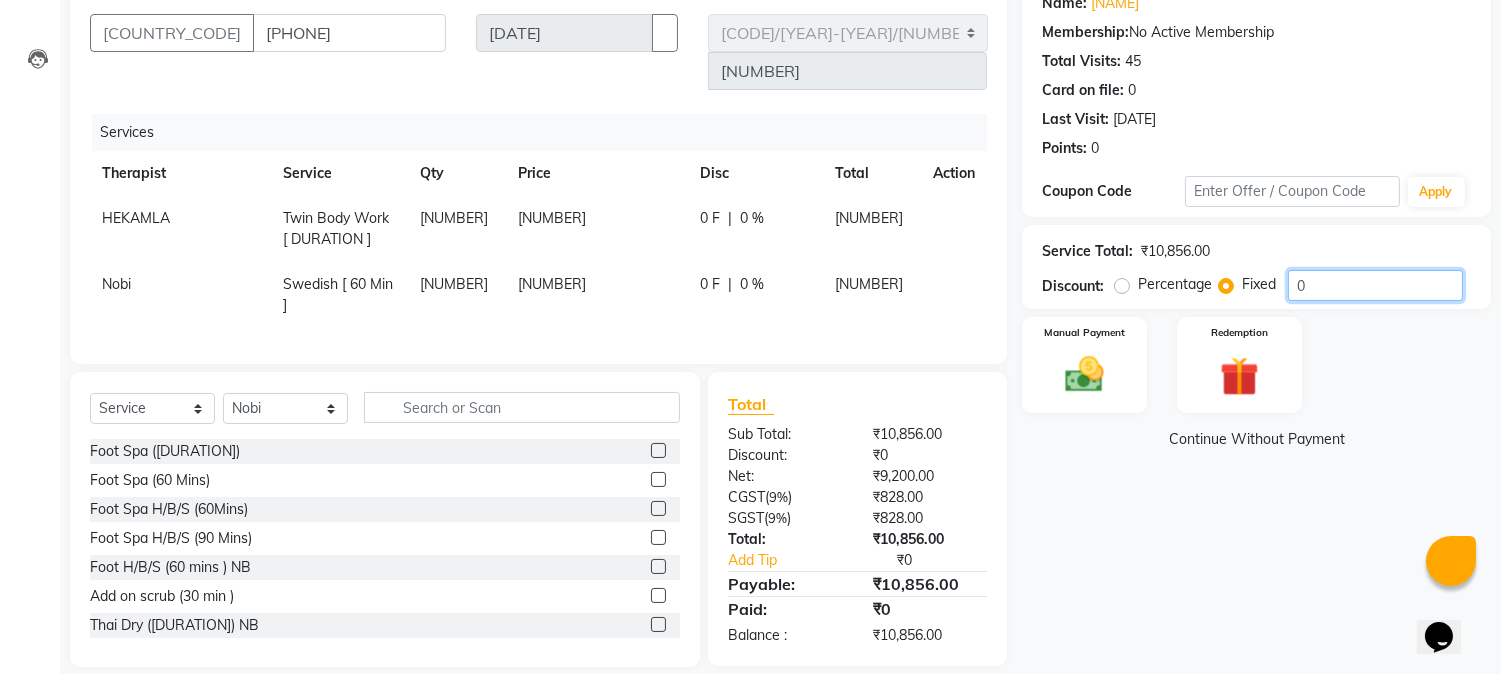 click on "0" at bounding box center (1375, 285) 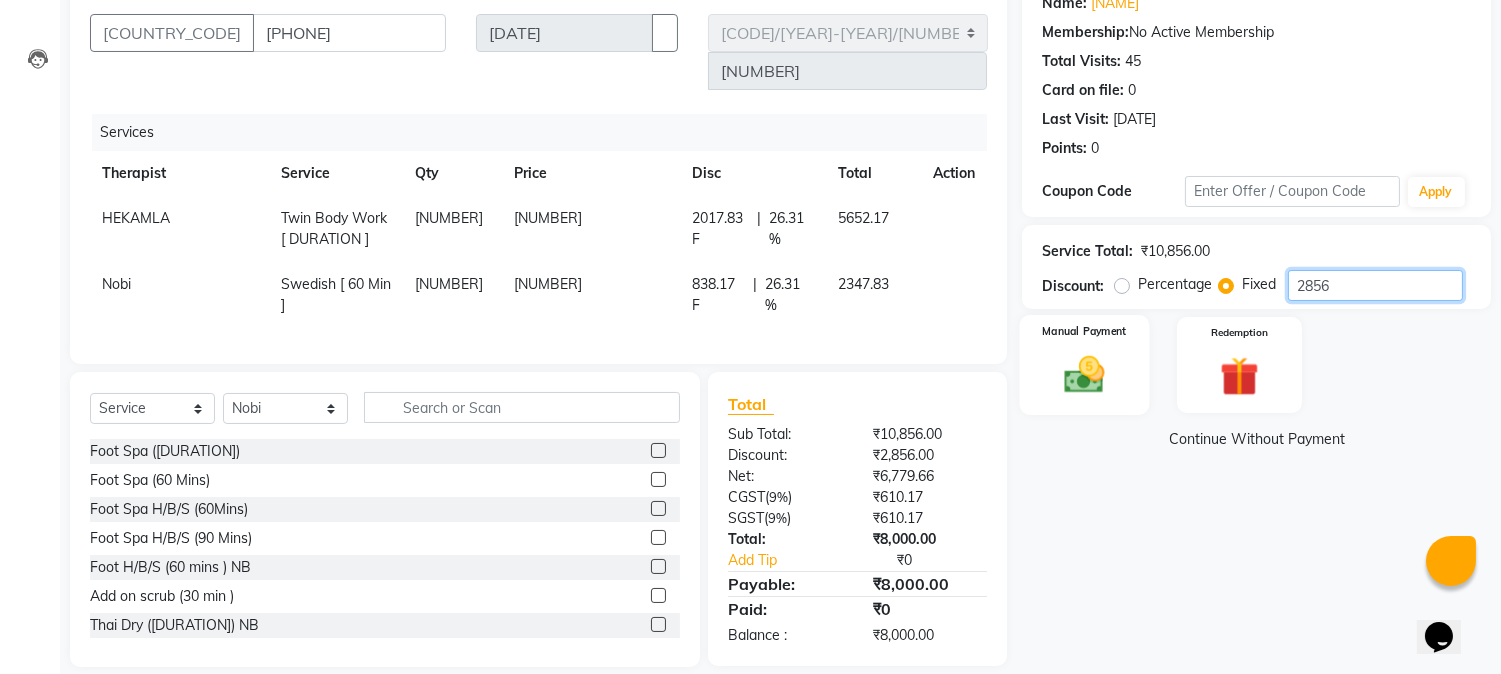 type on "2856" 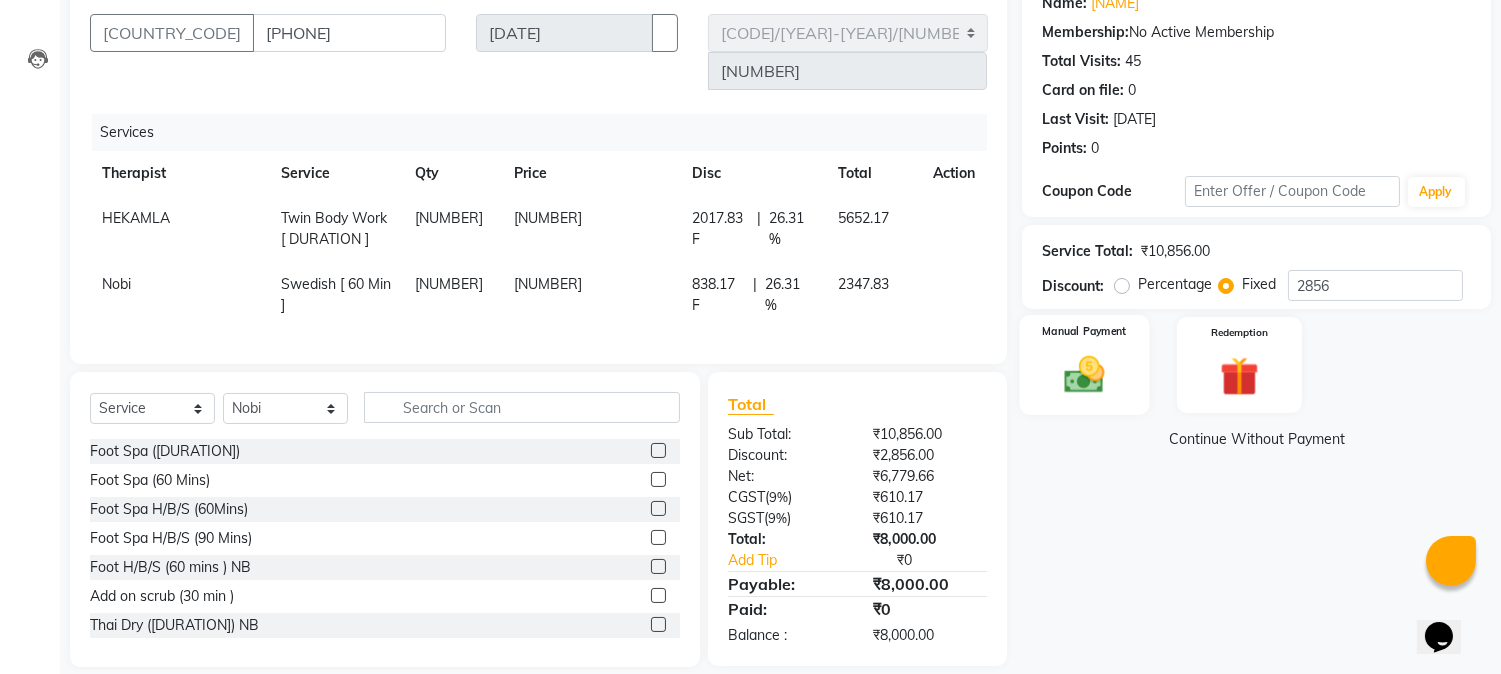 click at bounding box center [1085, 374] 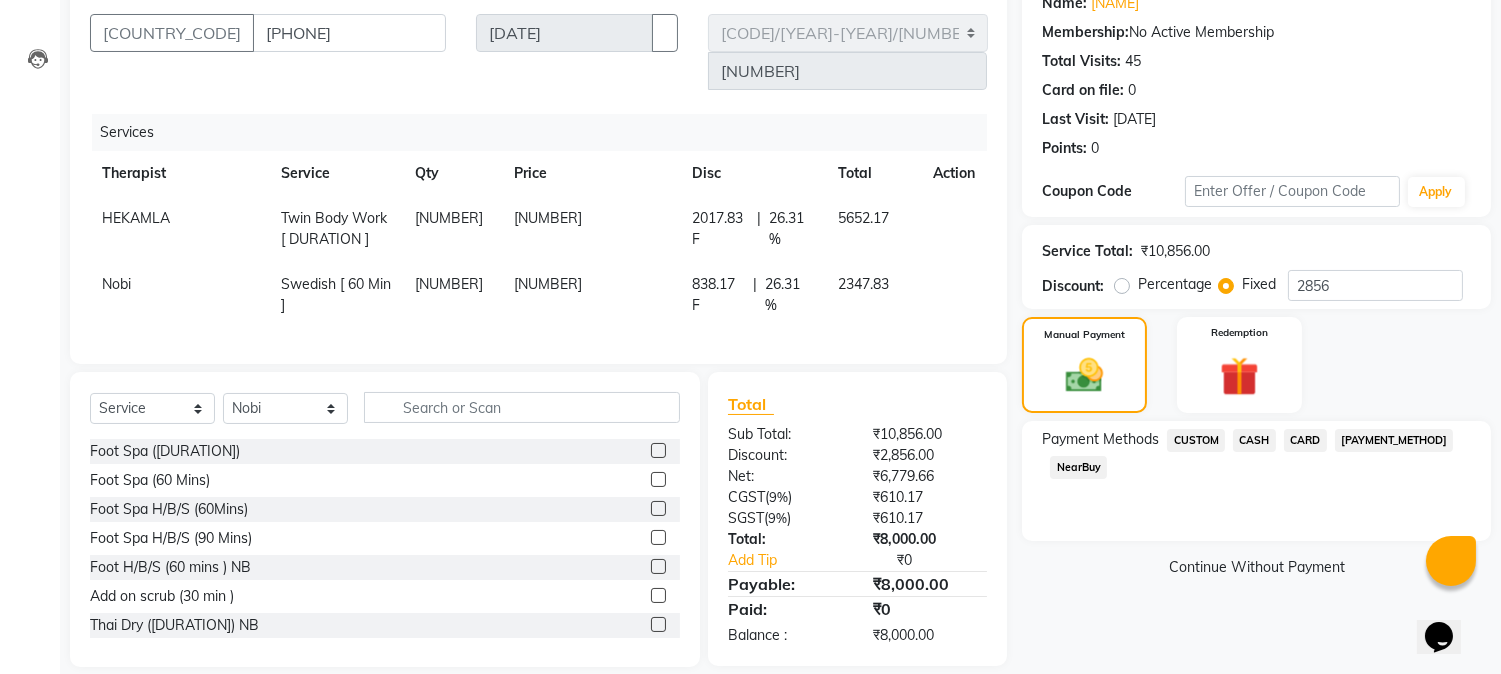 click on "CASH" at bounding box center (1196, 440) 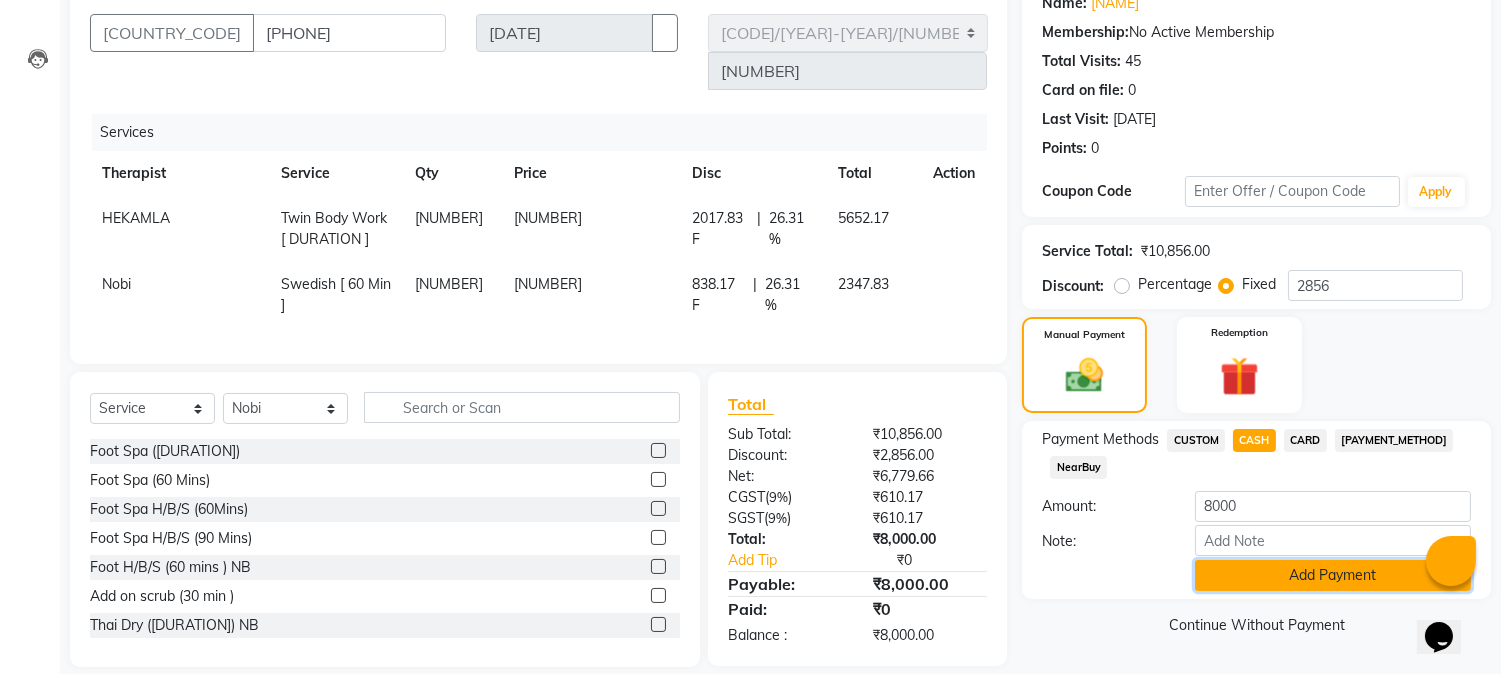 click on "Add Payment" at bounding box center (1333, 575) 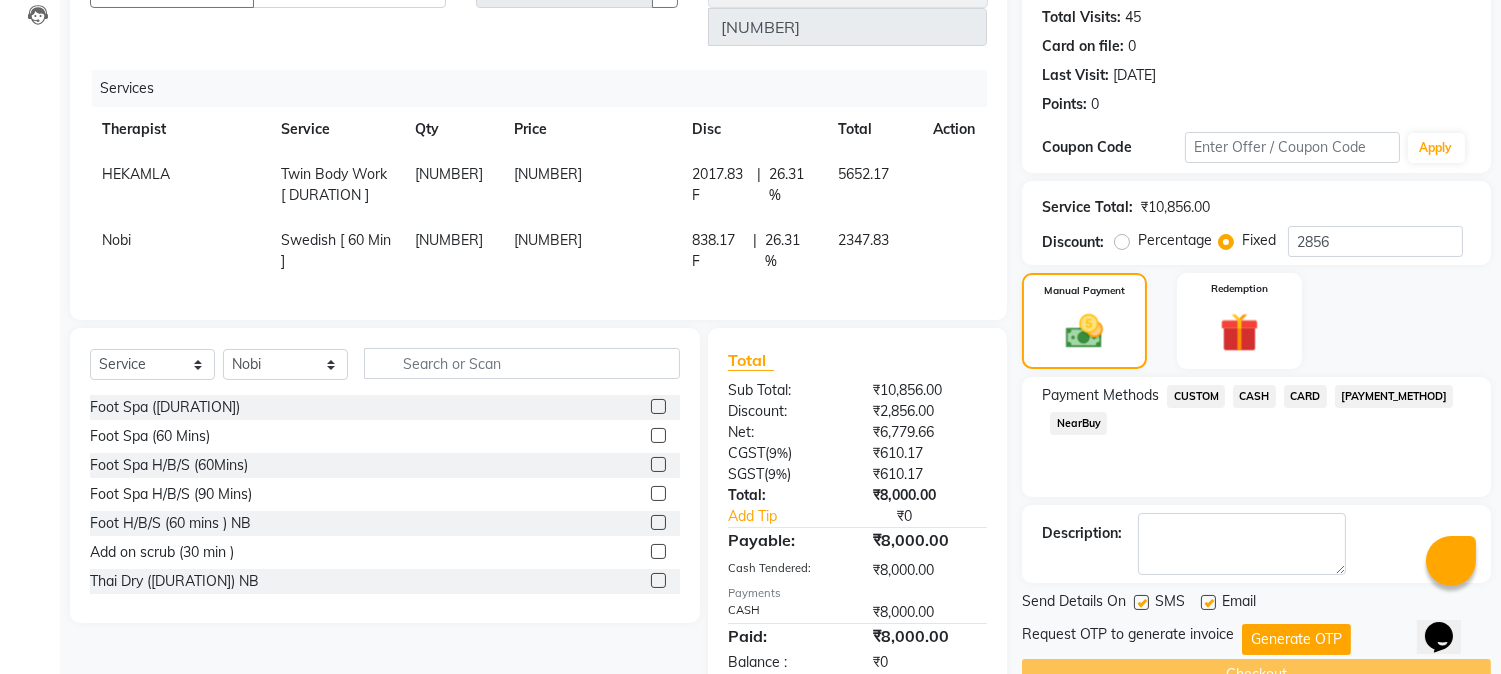 scroll, scrollTop: 265, scrollLeft: 0, axis: vertical 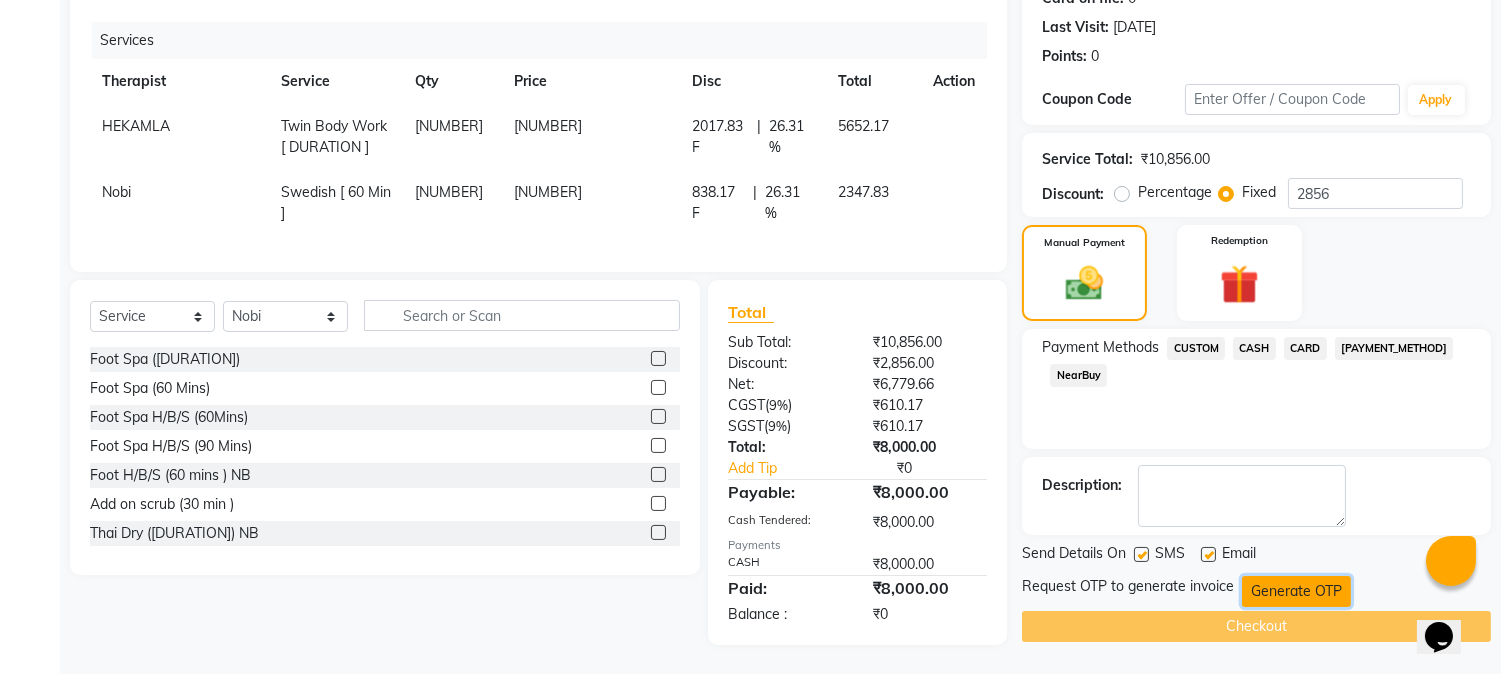 click on "Generate OTP" at bounding box center [1296, 591] 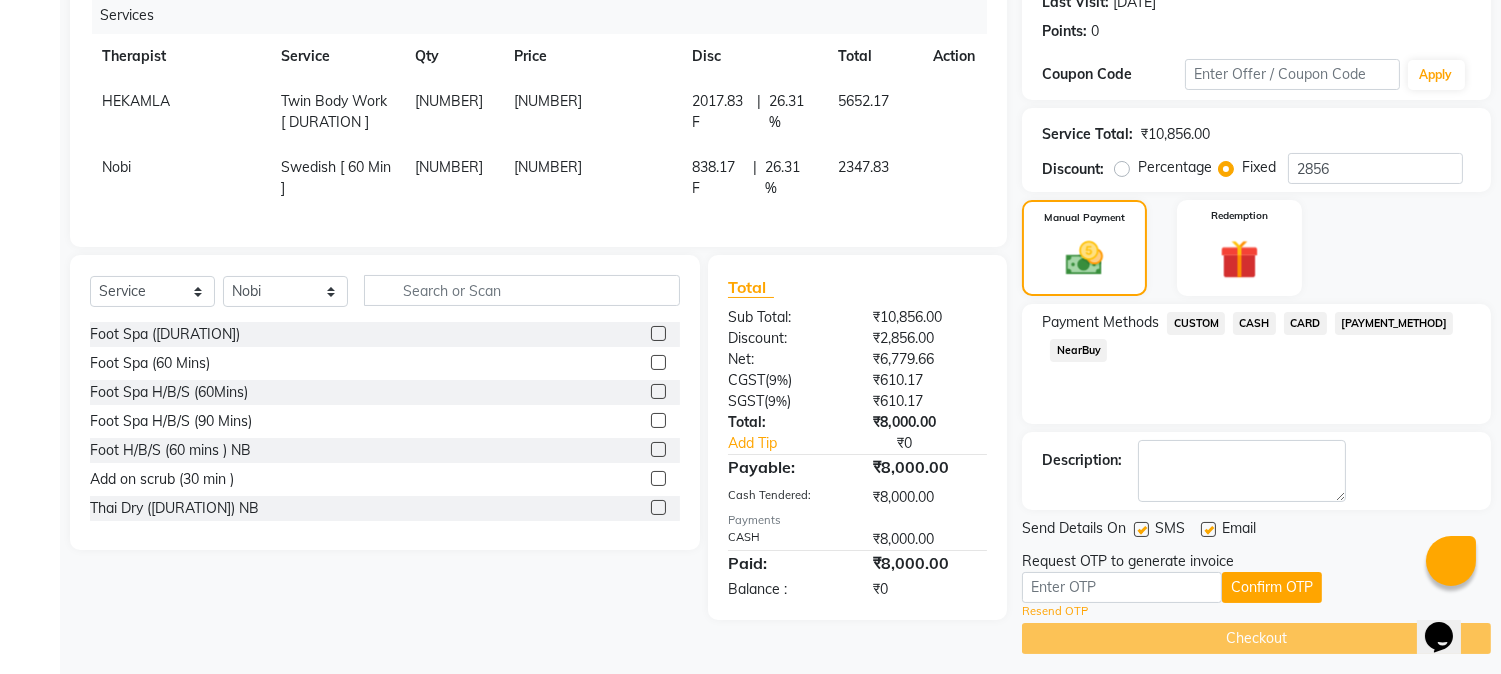 scroll, scrollTop: 303, scrollLeft: 0, axis: vertical 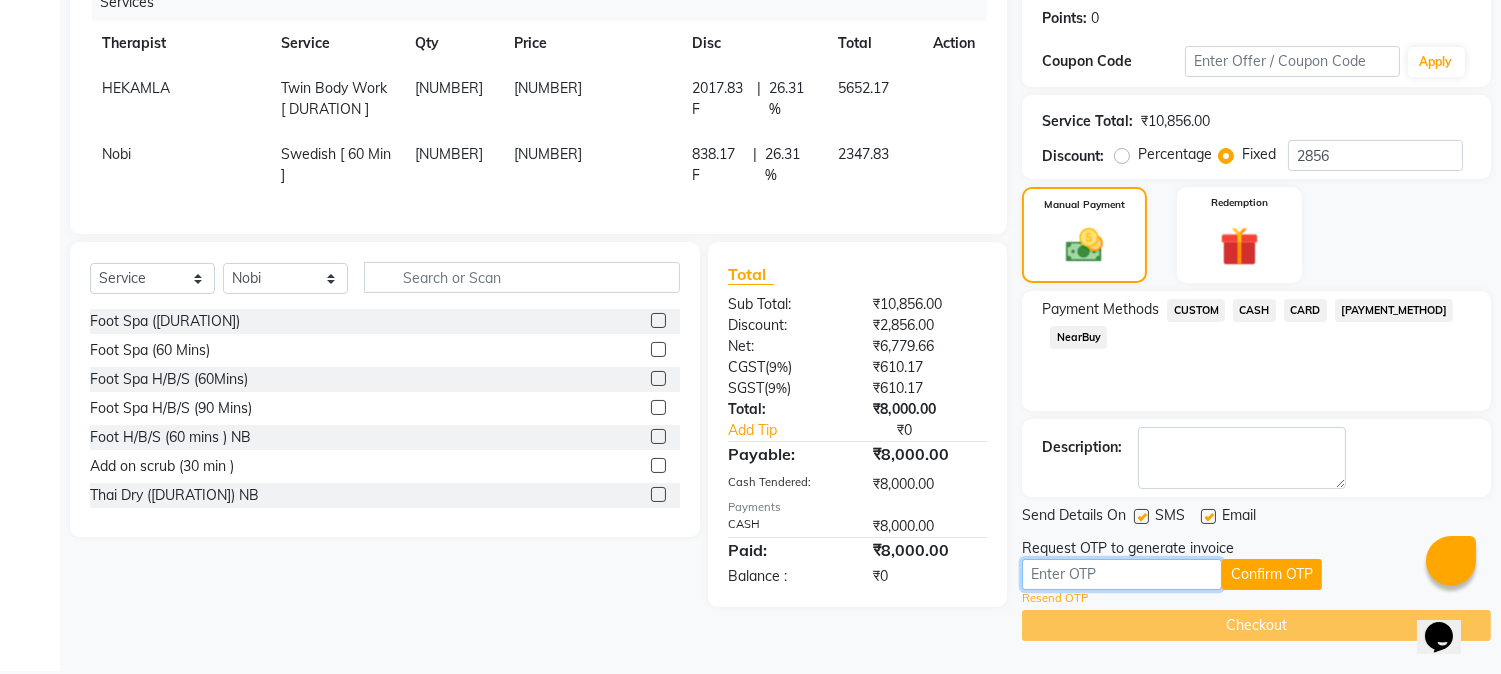 click at bounding box center [1122, 574] 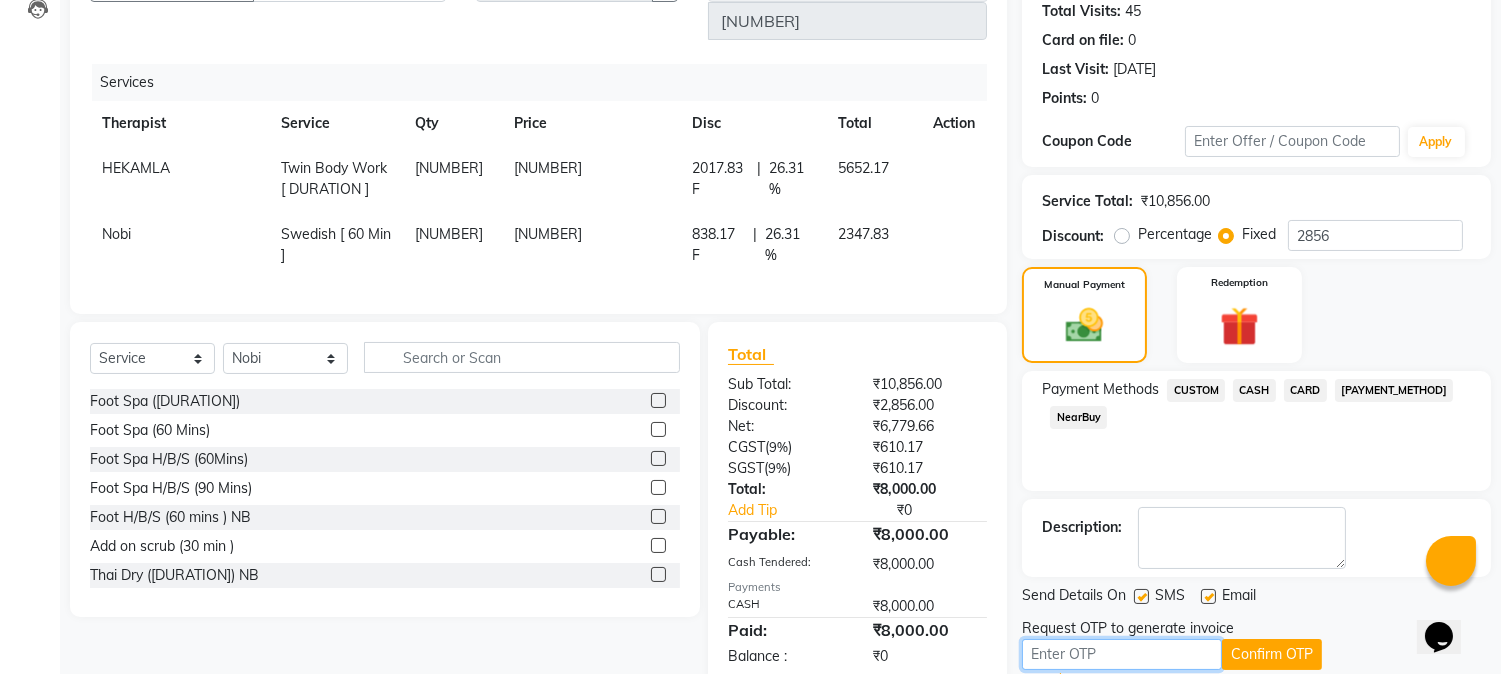 scroll, scrollTop: 222, scrollLeft: 0, axis: vertical 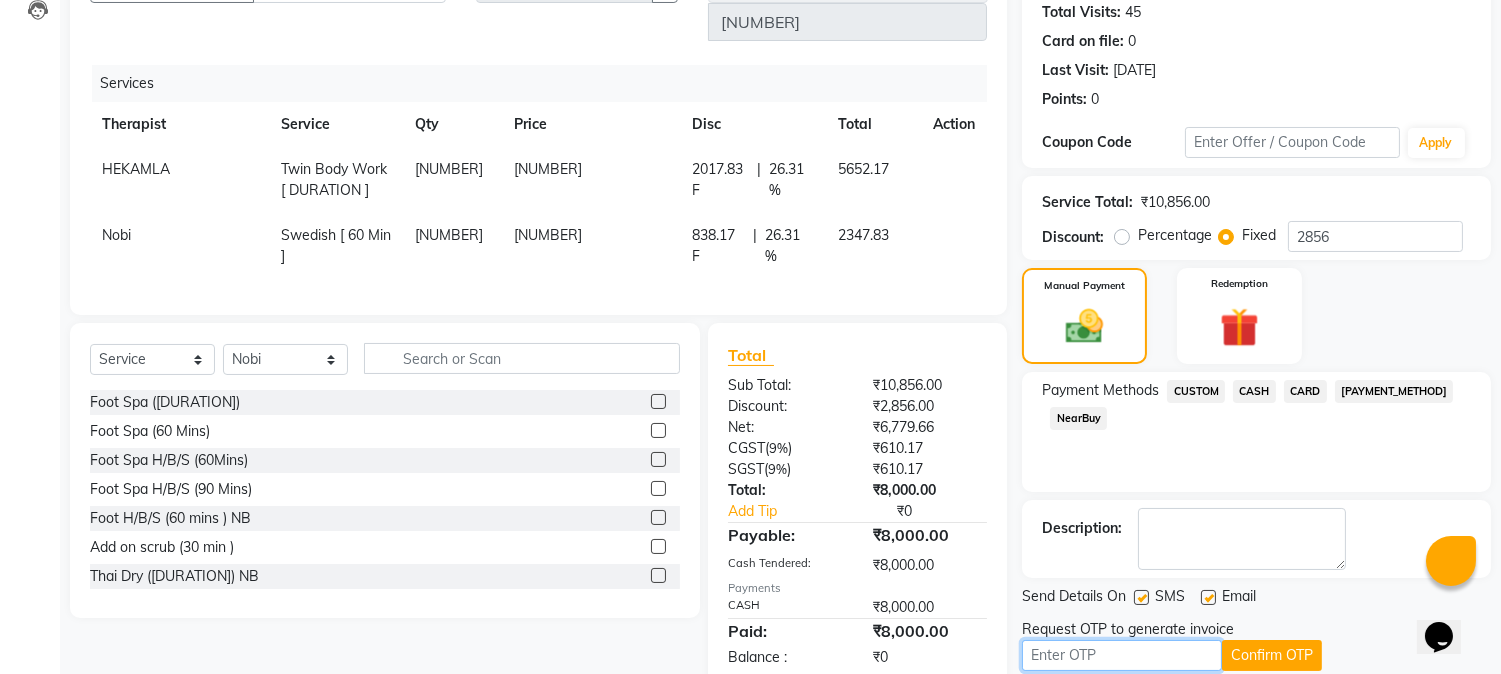 click at bounding box center [1122, 655] 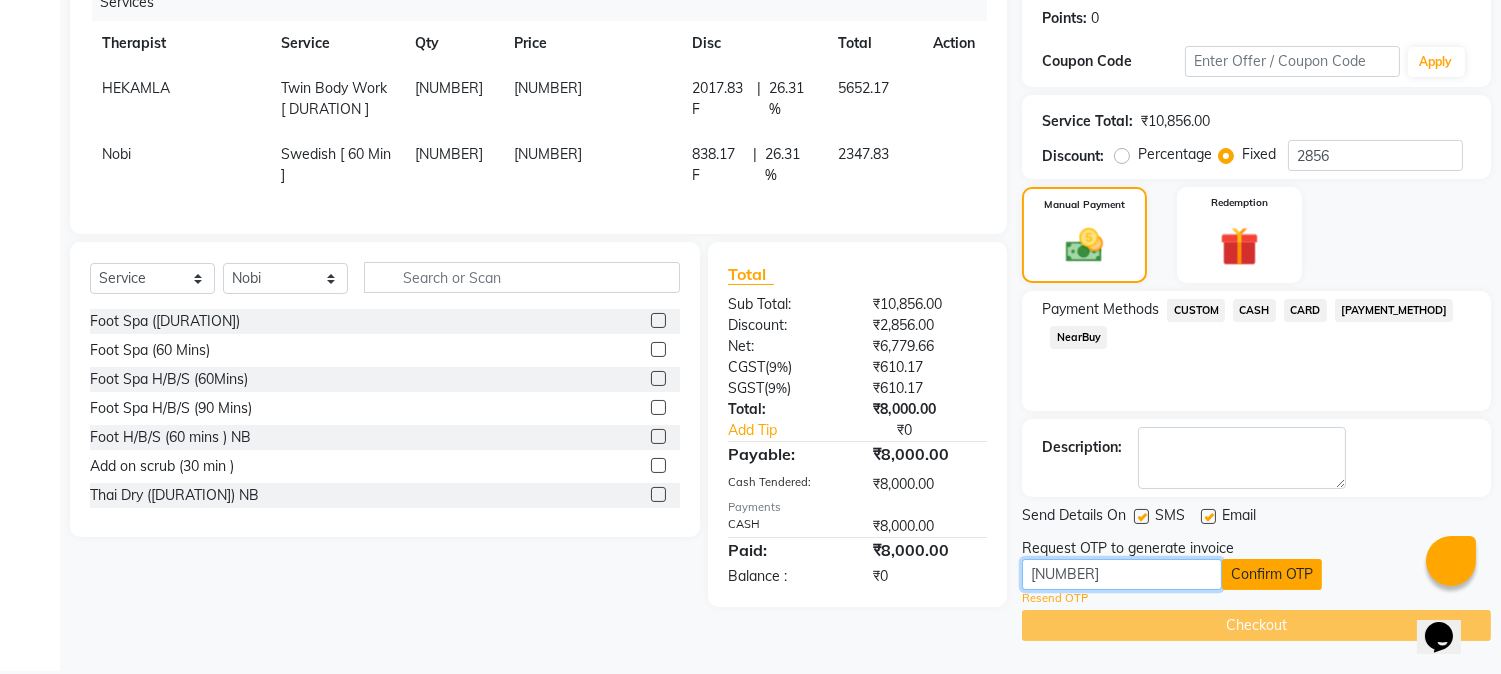 type on "[NUMBER]" 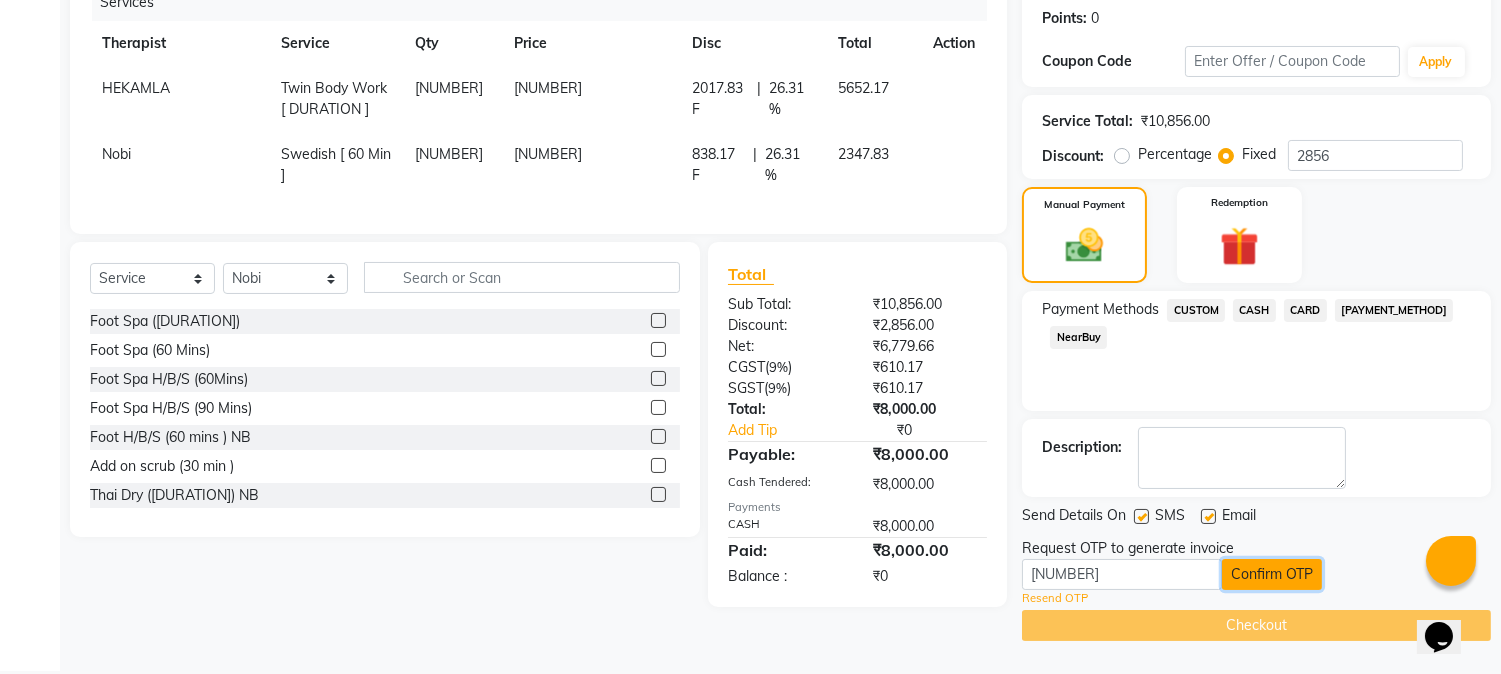 click on "Confirm OTP" at bounding box center [1272, 574] 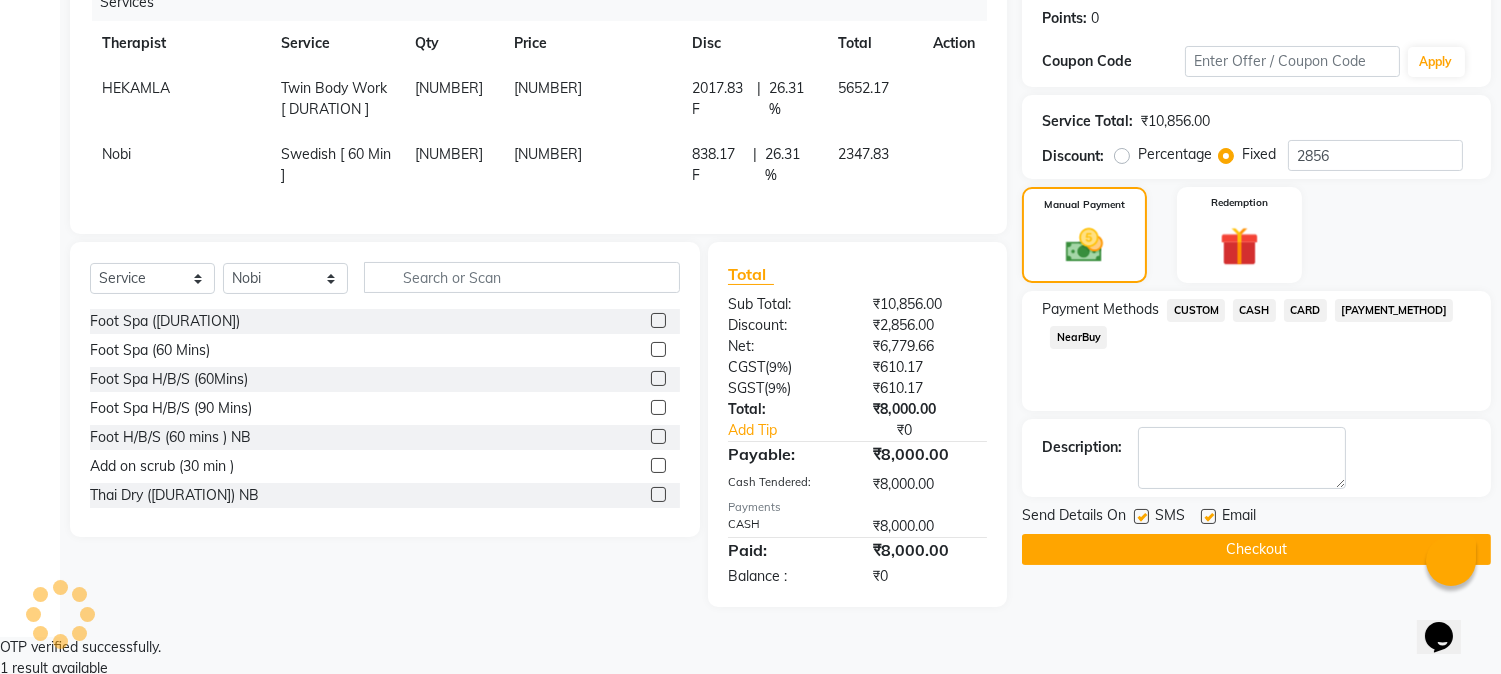 scroll, scrollTop: 243, scrollLeft: 0, axis: vertical 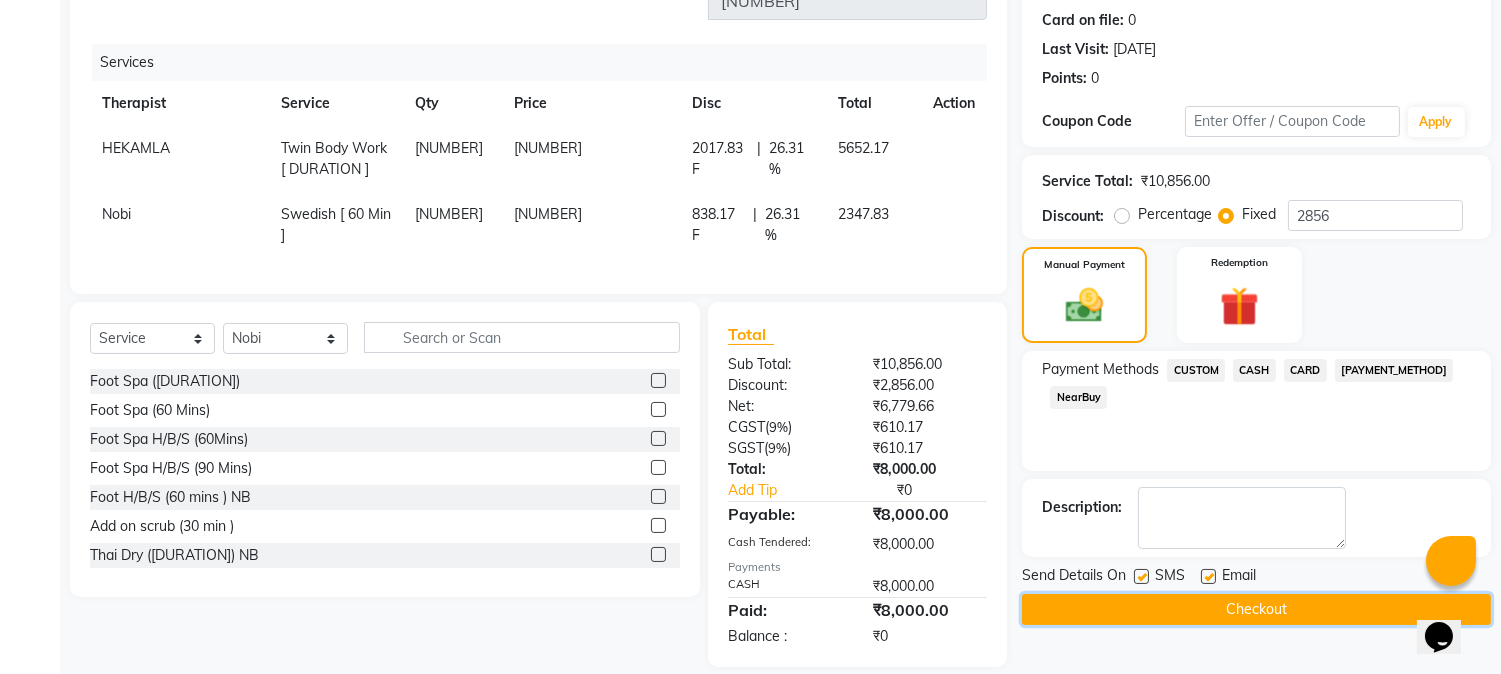 click on "Checkout" at bounding box center (1256, 609) 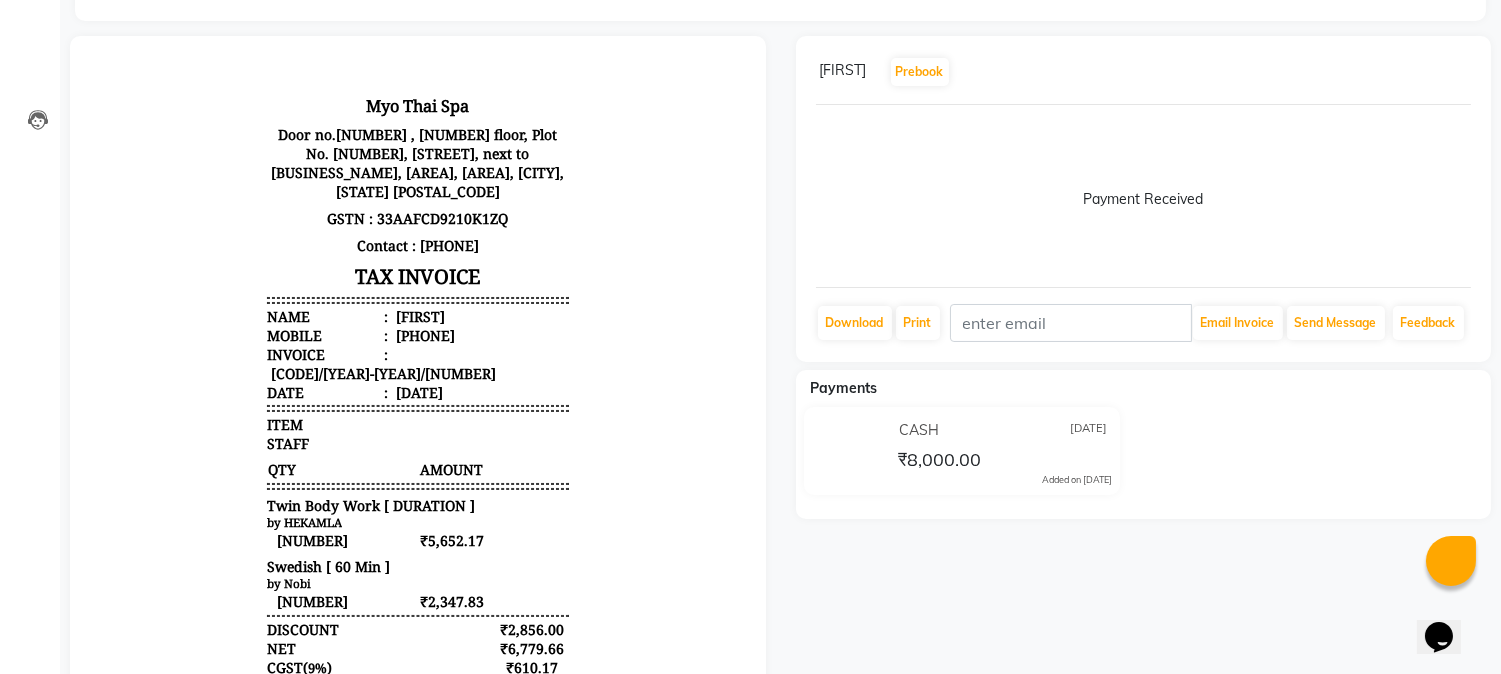 scroll, scrollTop: 111, scrollLeft: 0, axis: vertical 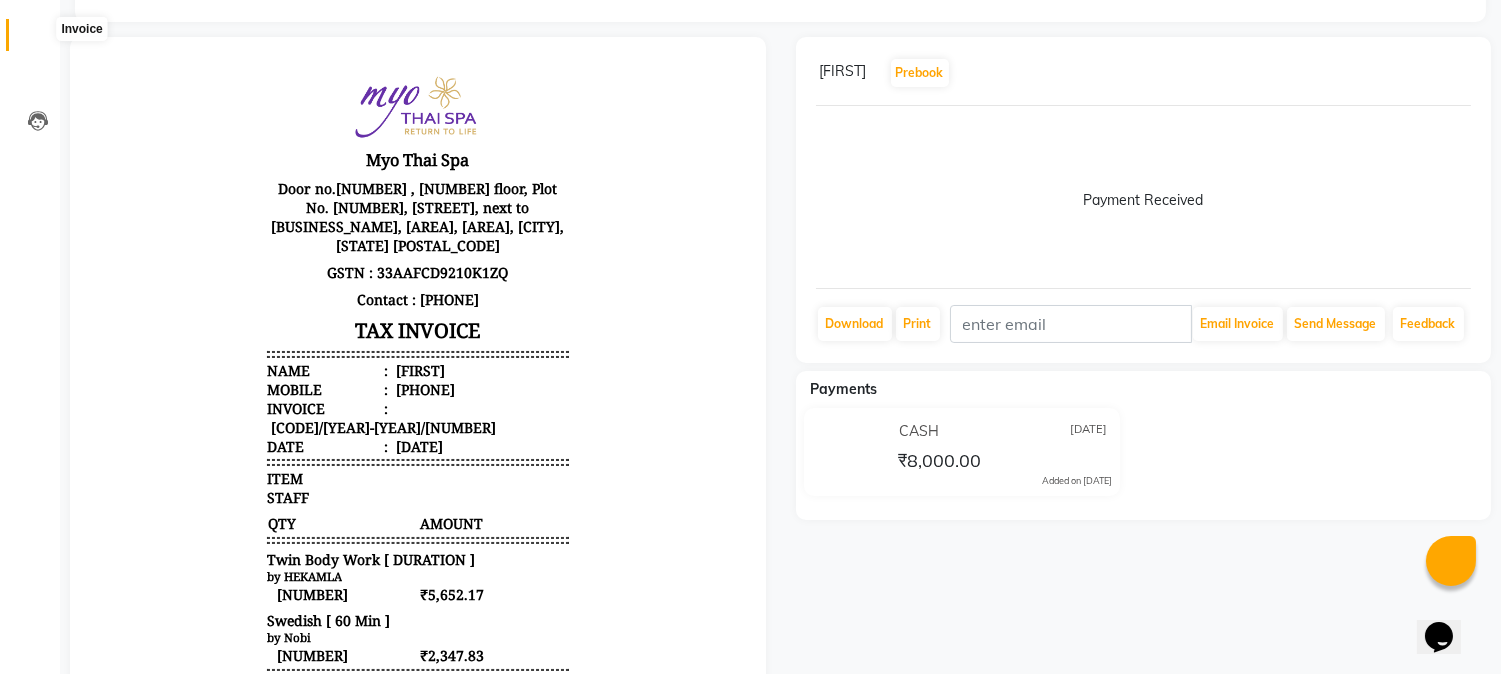 click at bounding box center [37, 40] 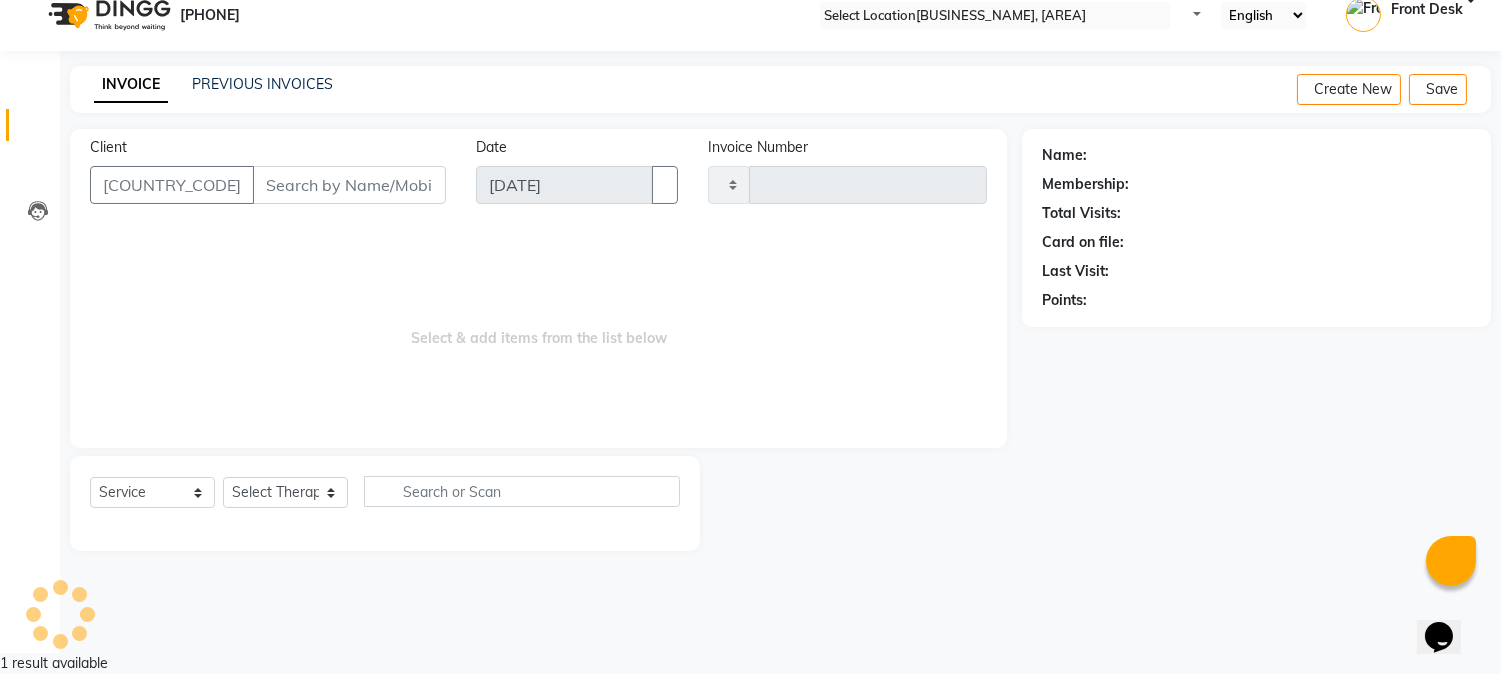 click on "[PHONE]" at bounding box center [135, 15] 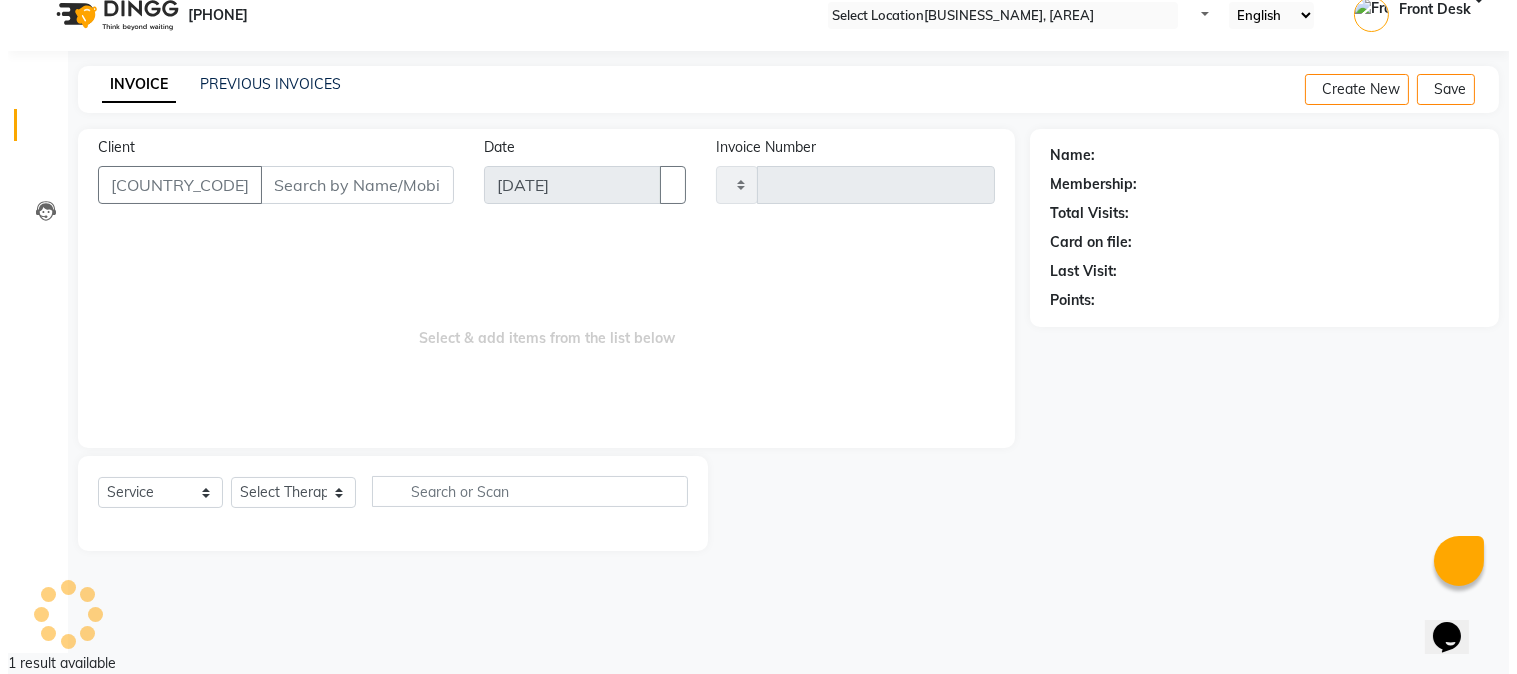 scroll, scrollTop: 0, scrollLeft: 0, axis: both 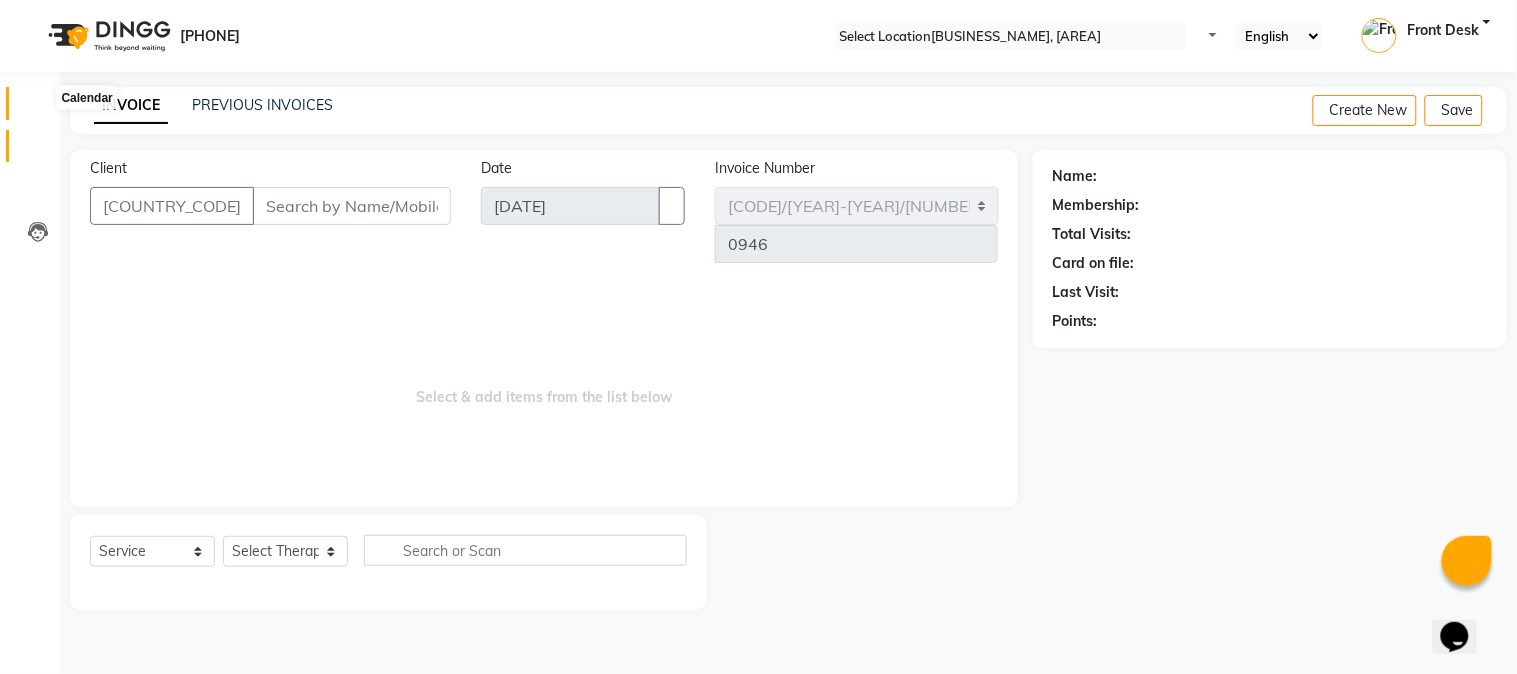 click at bounding box center (38, 108) 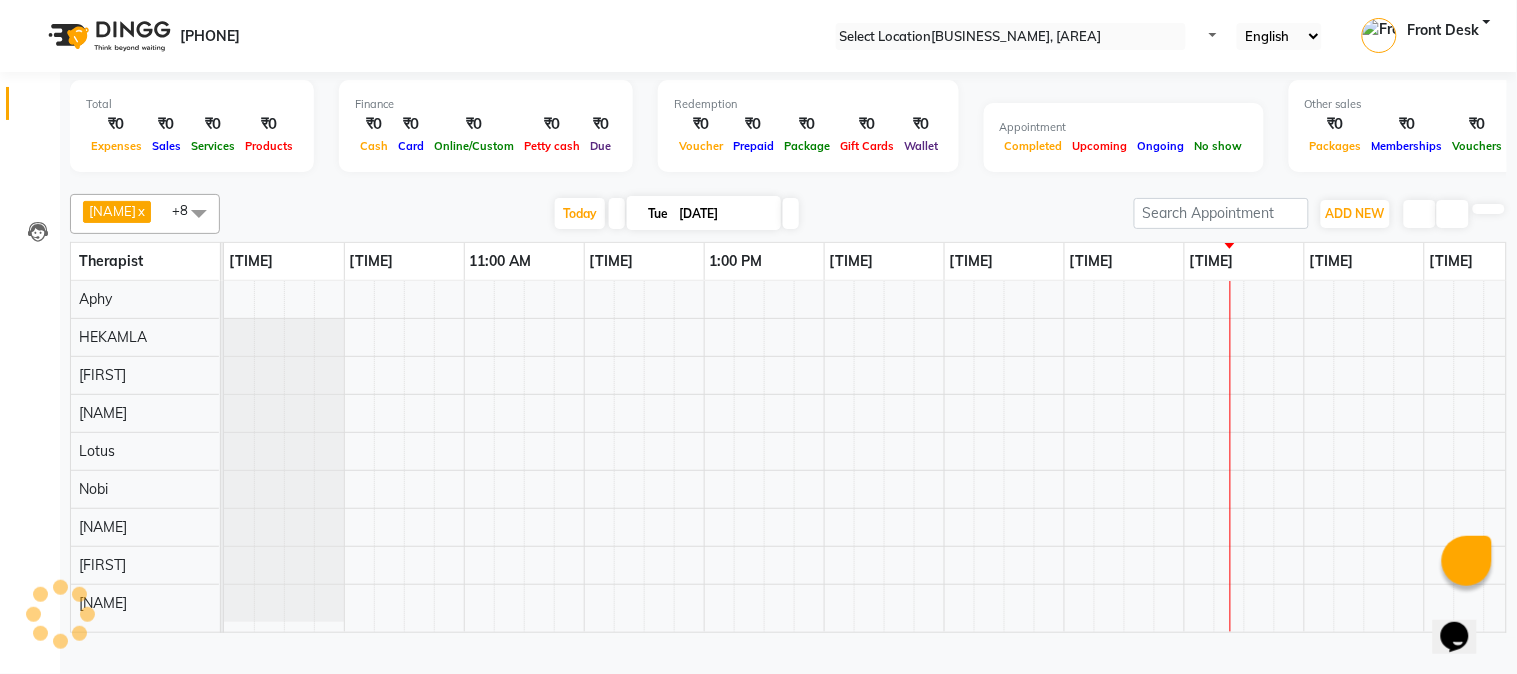 scroll, scrollTop: 0, scrollLeft: 0, axis: both 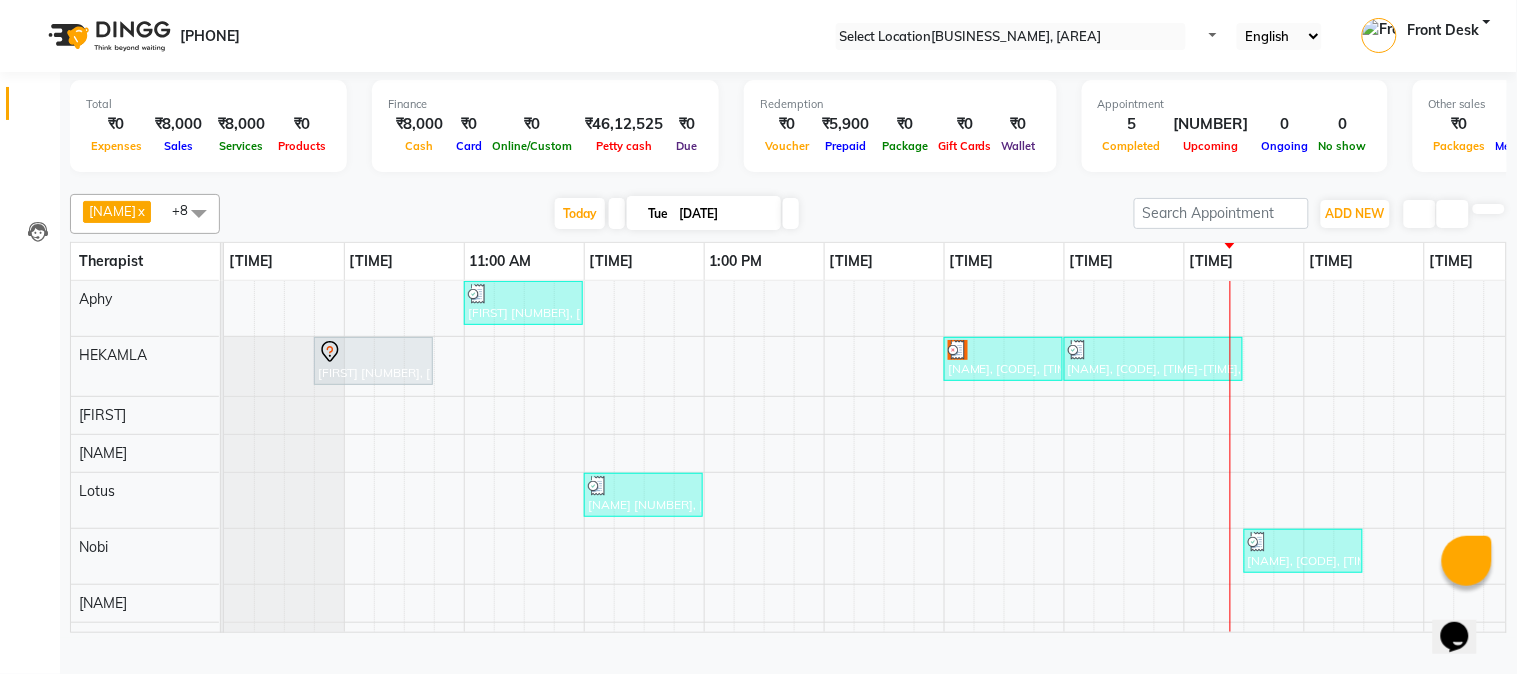 click on "[FIRST] [NUMBER], [ROOM] [TIME]-[TIME], [SERVICE]     [FIRST] [NUMBER], [ROOM] [TIME]-[TIME], [SERVICE]     [FIRST], [ROOM] [TIME]-[TIME], [SERVICE]     [FIRST], [ROOM] [TIME]-[TIME], [SERVICE]     [FIRST] [NUMBER], [ROOM] [TIME]-[TIME], [SERVICE]     [FIRST], [ROOM] [TIME]-[TIME], [SERVICE]" at bounding box center [1124, 489] 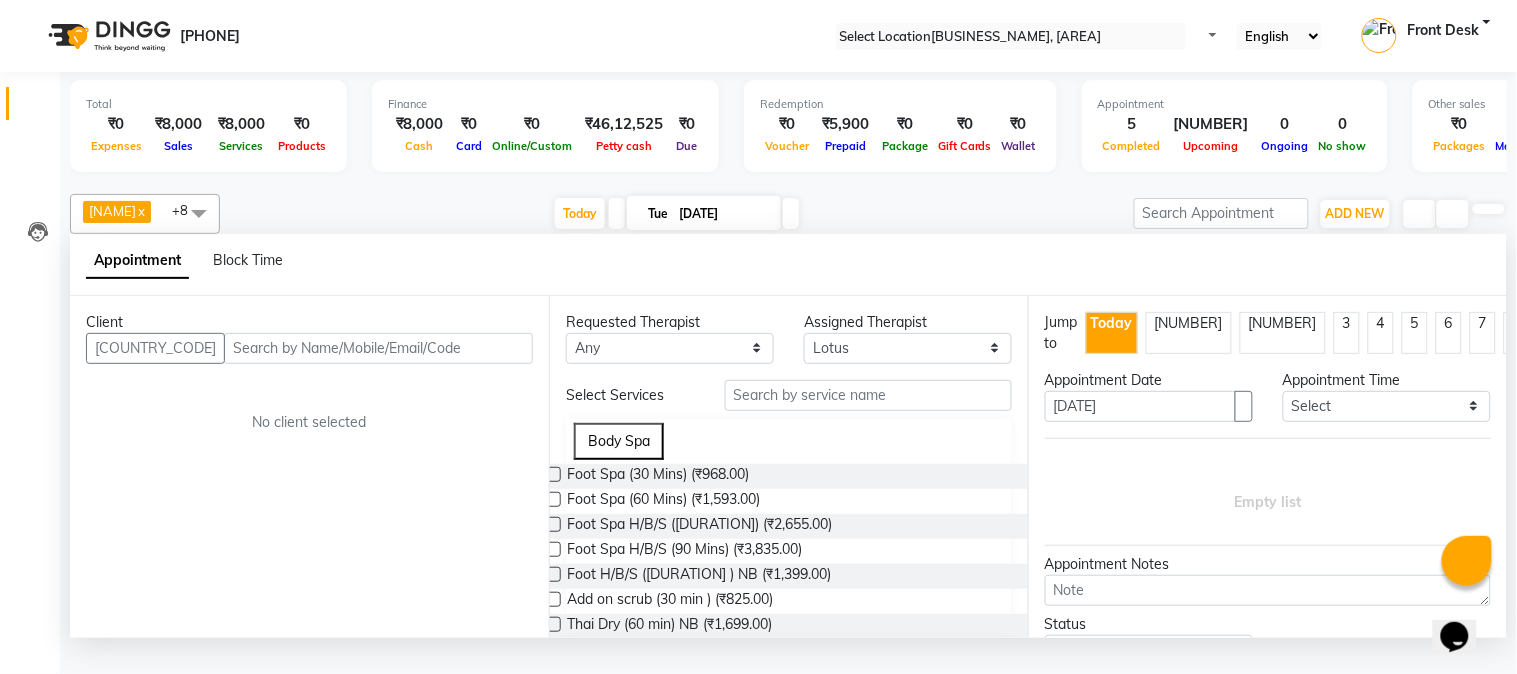 click at bounding box center (378, 348) 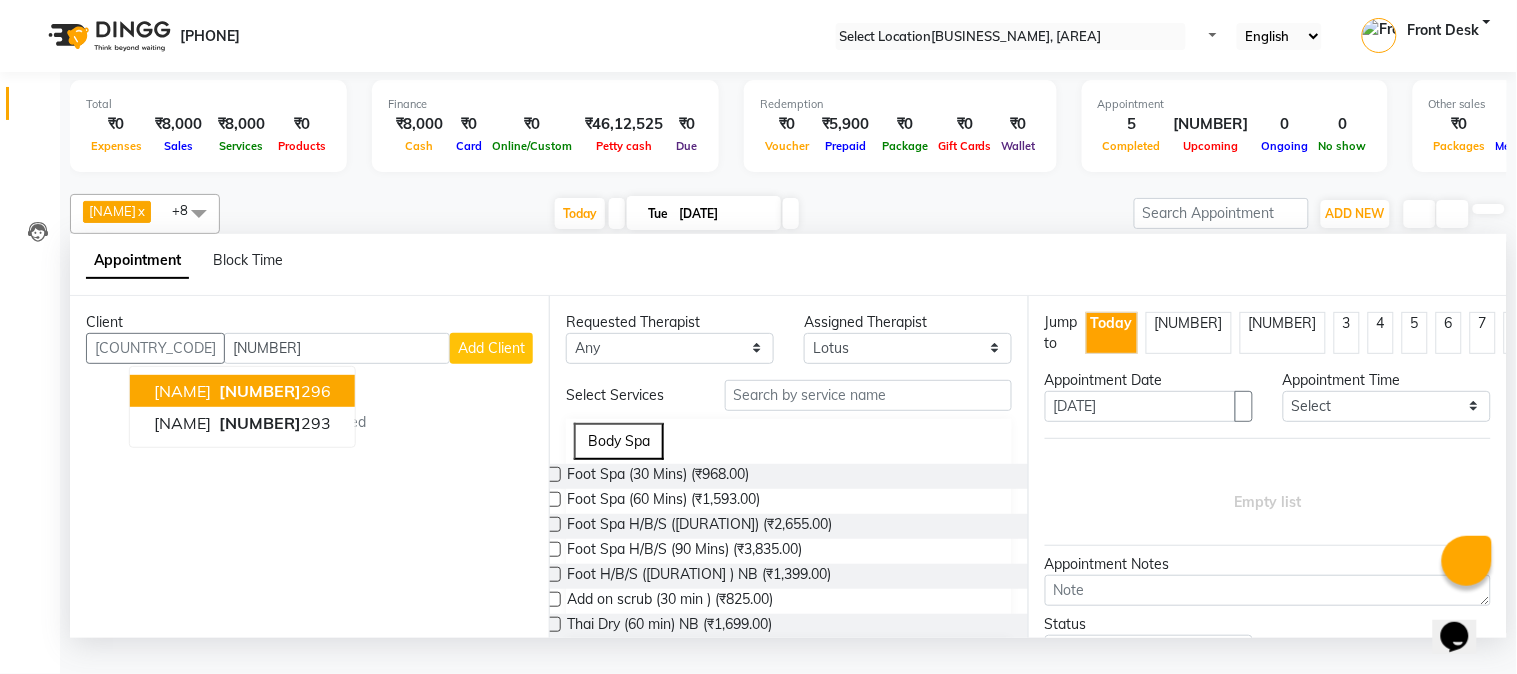 click on "[NAME]" at bounding box center [182, 391] 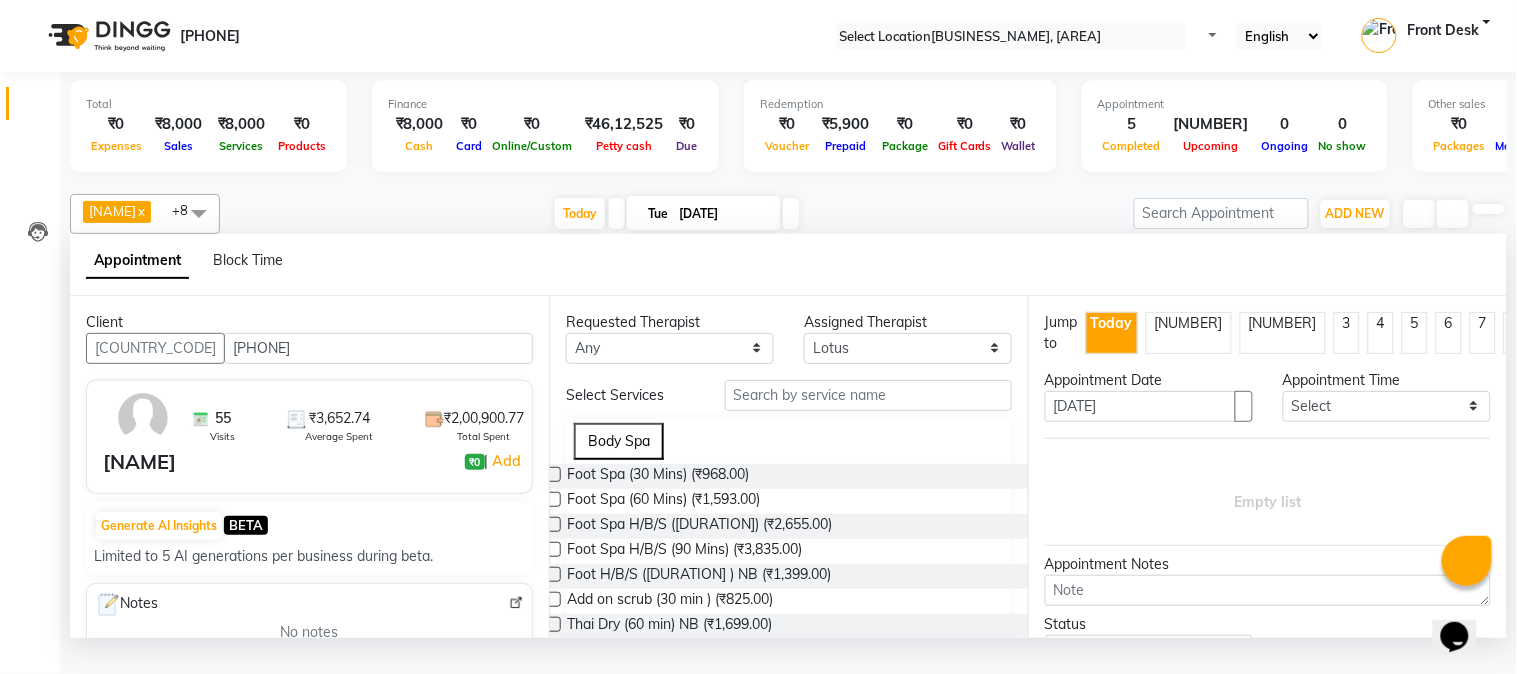 type on "[PHONE]" 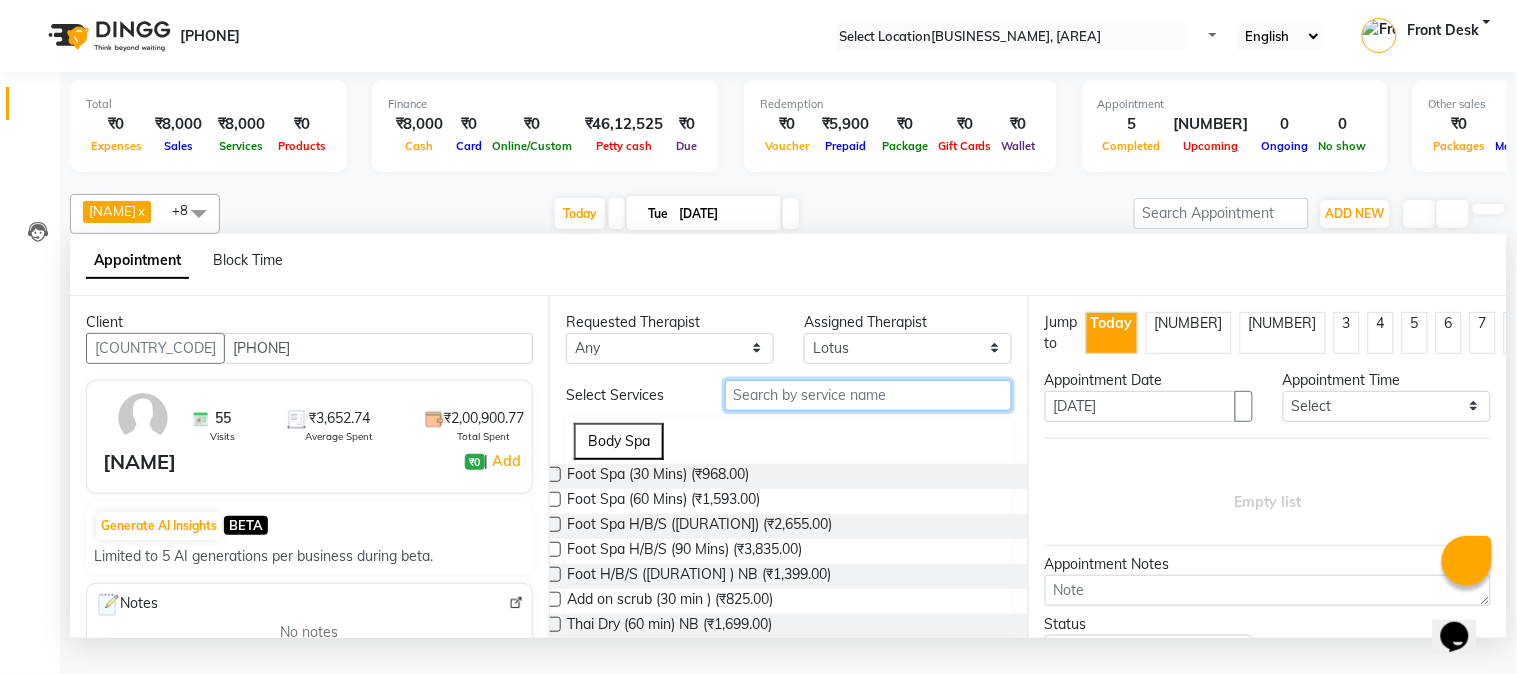 click at bounding box center [868, 395] 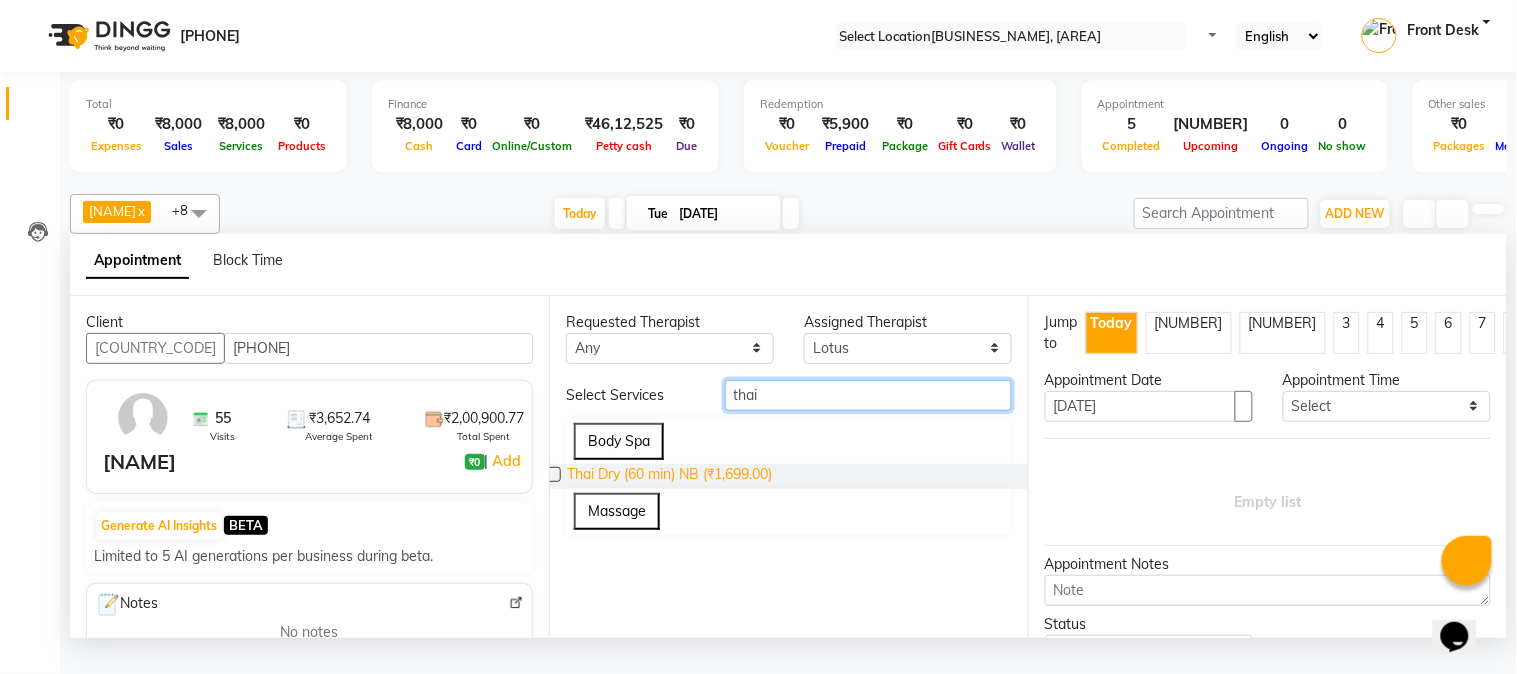 type on "thai" 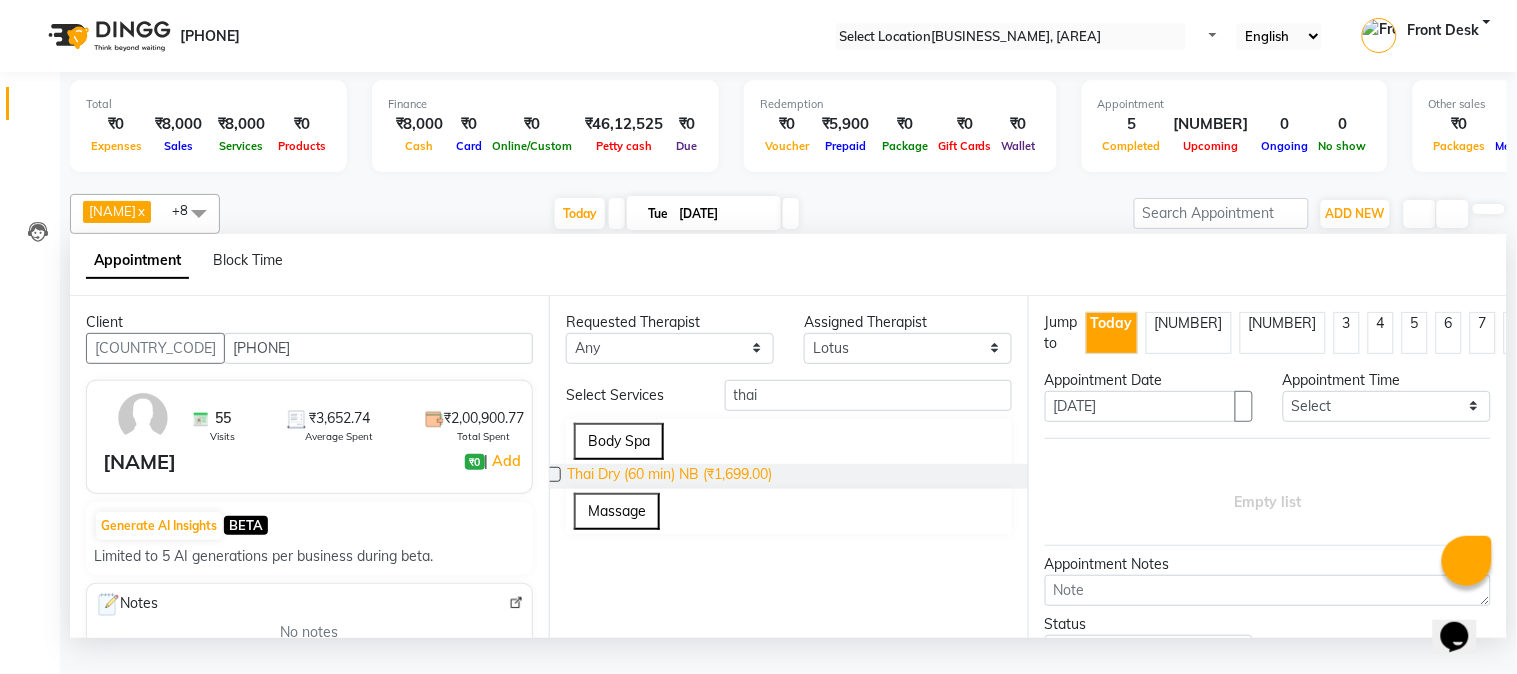click on "Thai Dry (60 min) NB (₹1,699.00)" at bounding box center [669, 476] 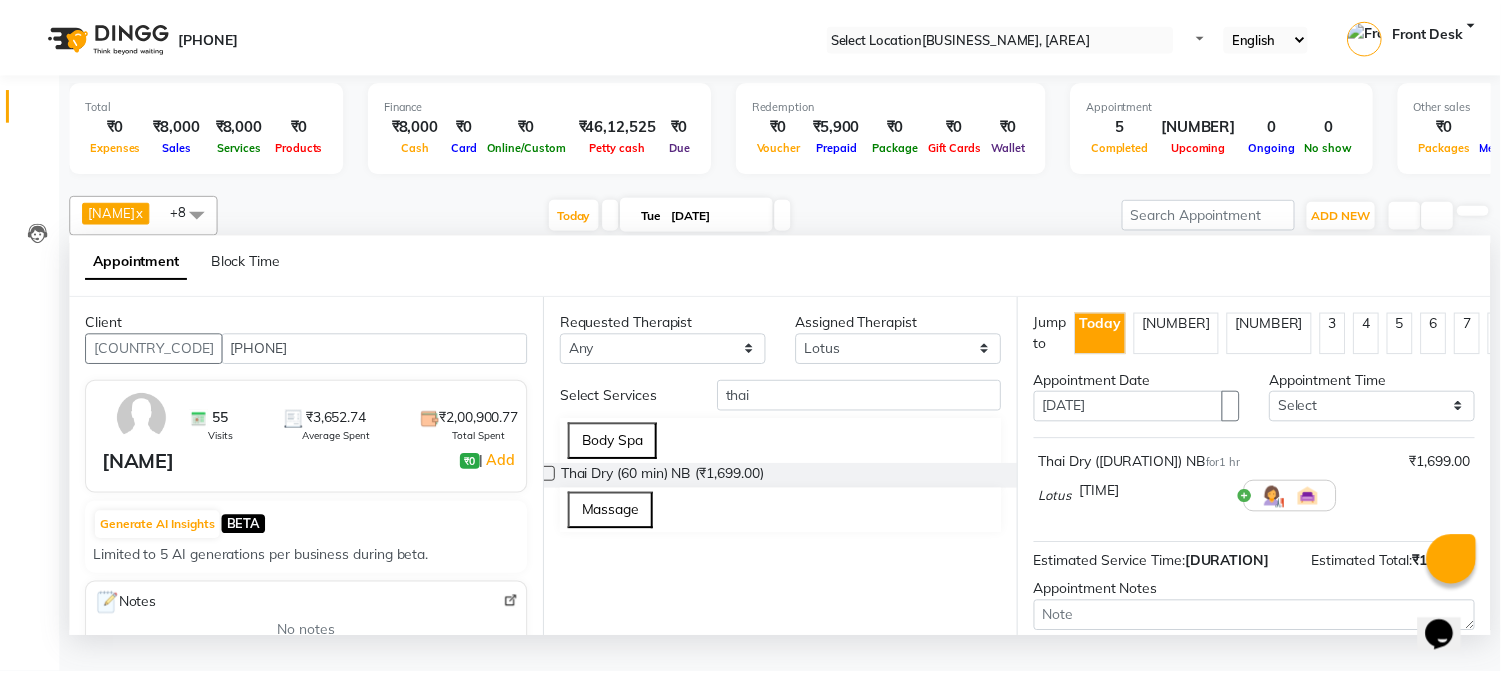 scroll, scrollTop: 183, scrollLeft: 0, axis: vertical 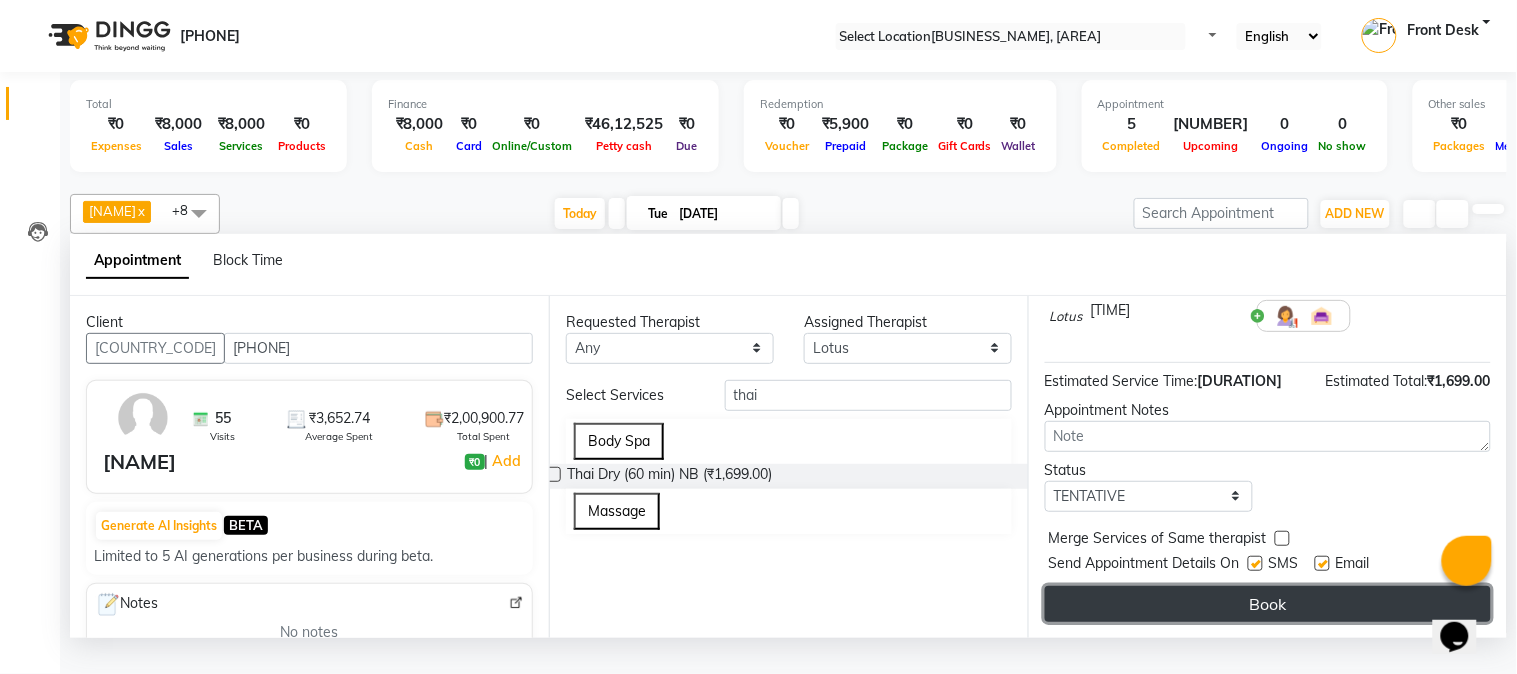 click on "Book" at bounding box center (1268, 604) 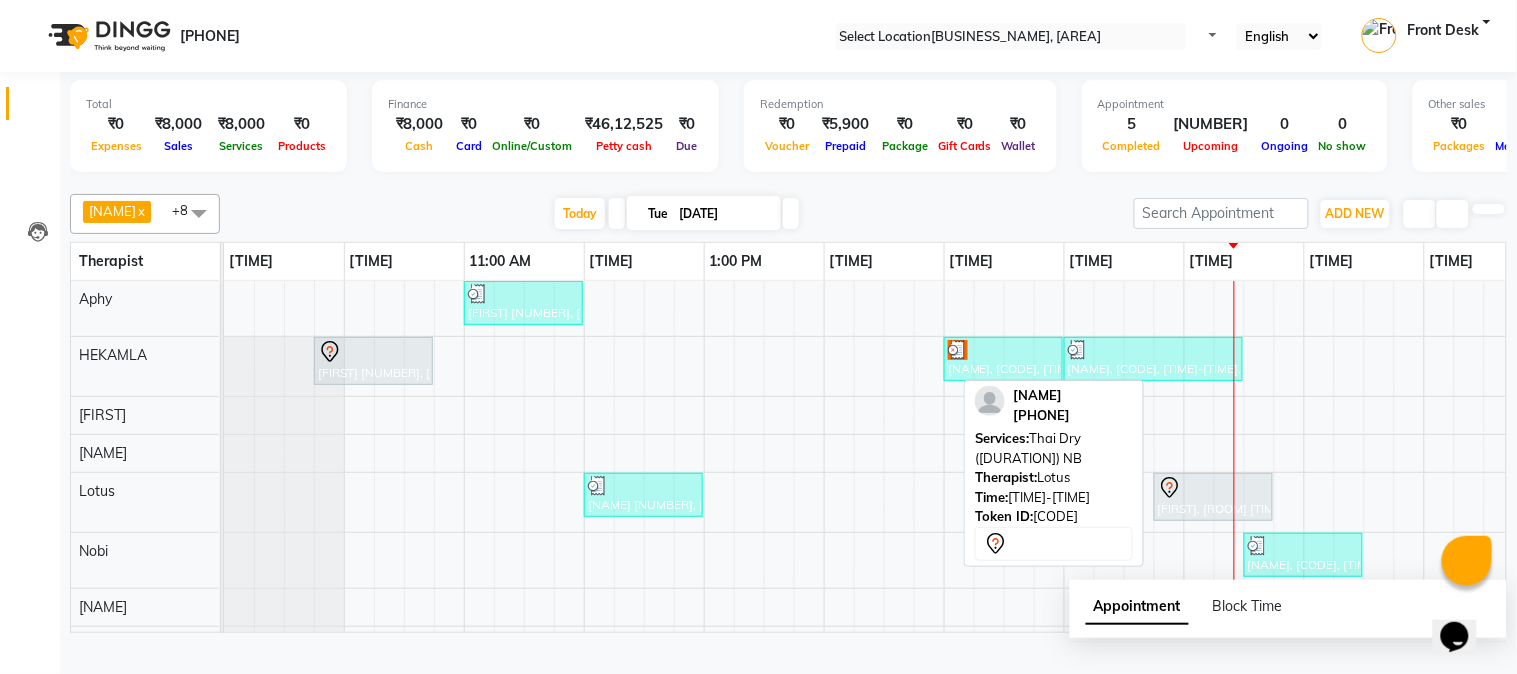 click on "[FIRST], [ROOM] [TIME]-[TIME], [SERVICE]" at bounding box center (373, 361) 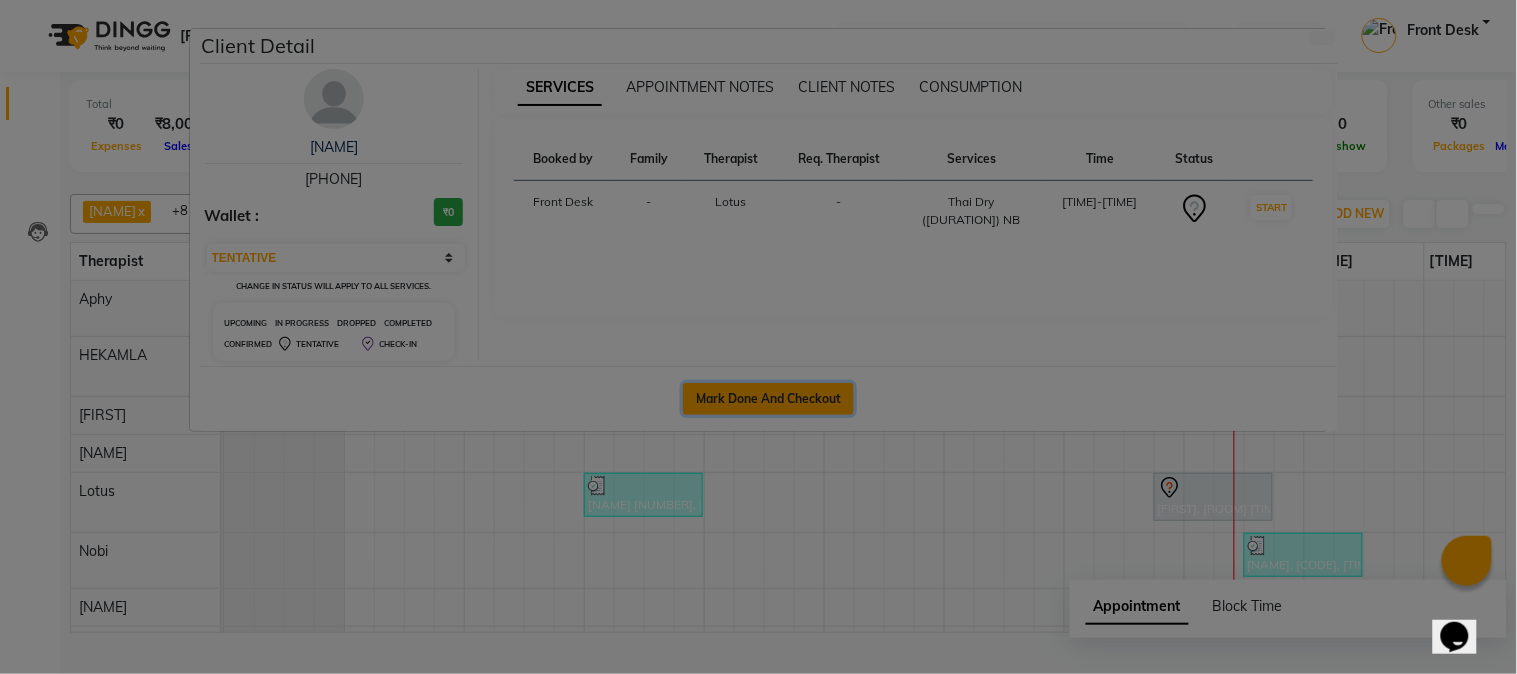 click on "Mark Done And Checkout" at bounding box center (768, 399) 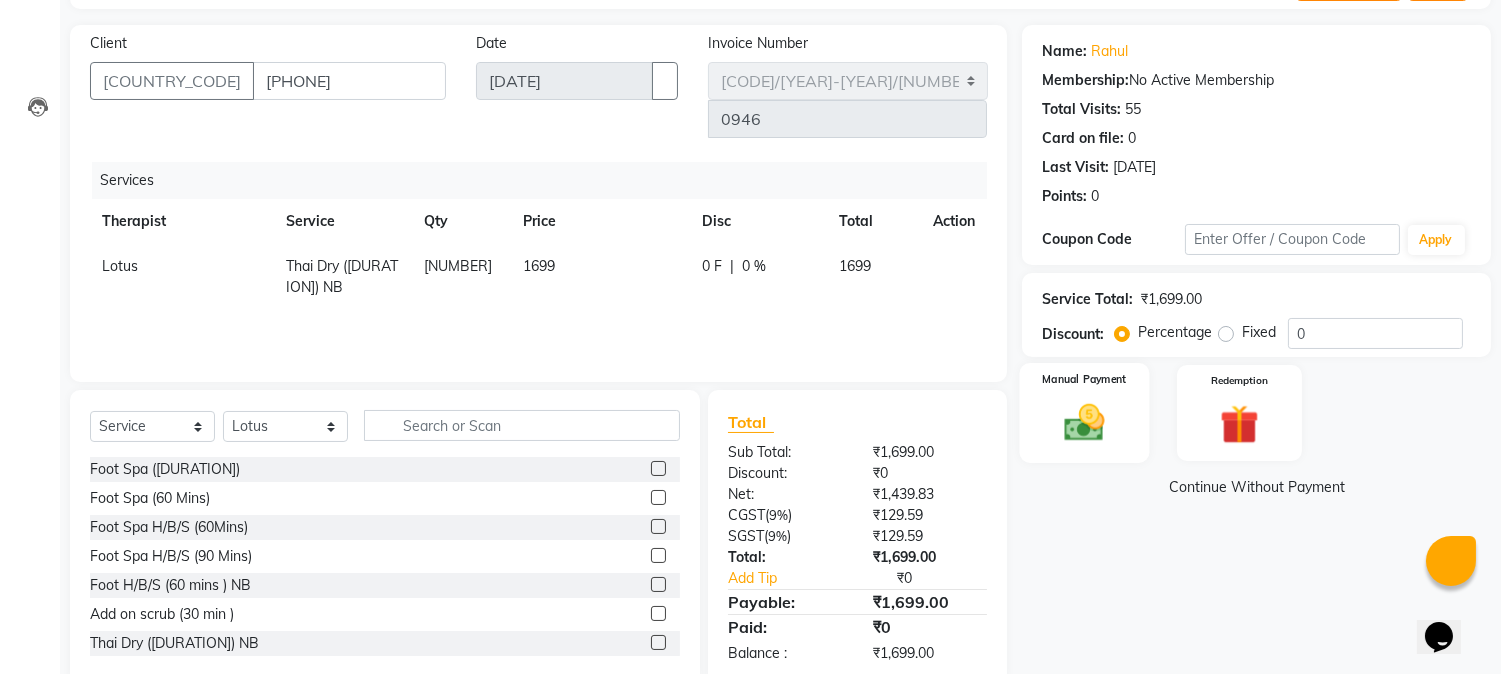 scroll, scrollTop: 126, scrollLeft: 0, axis: vertical 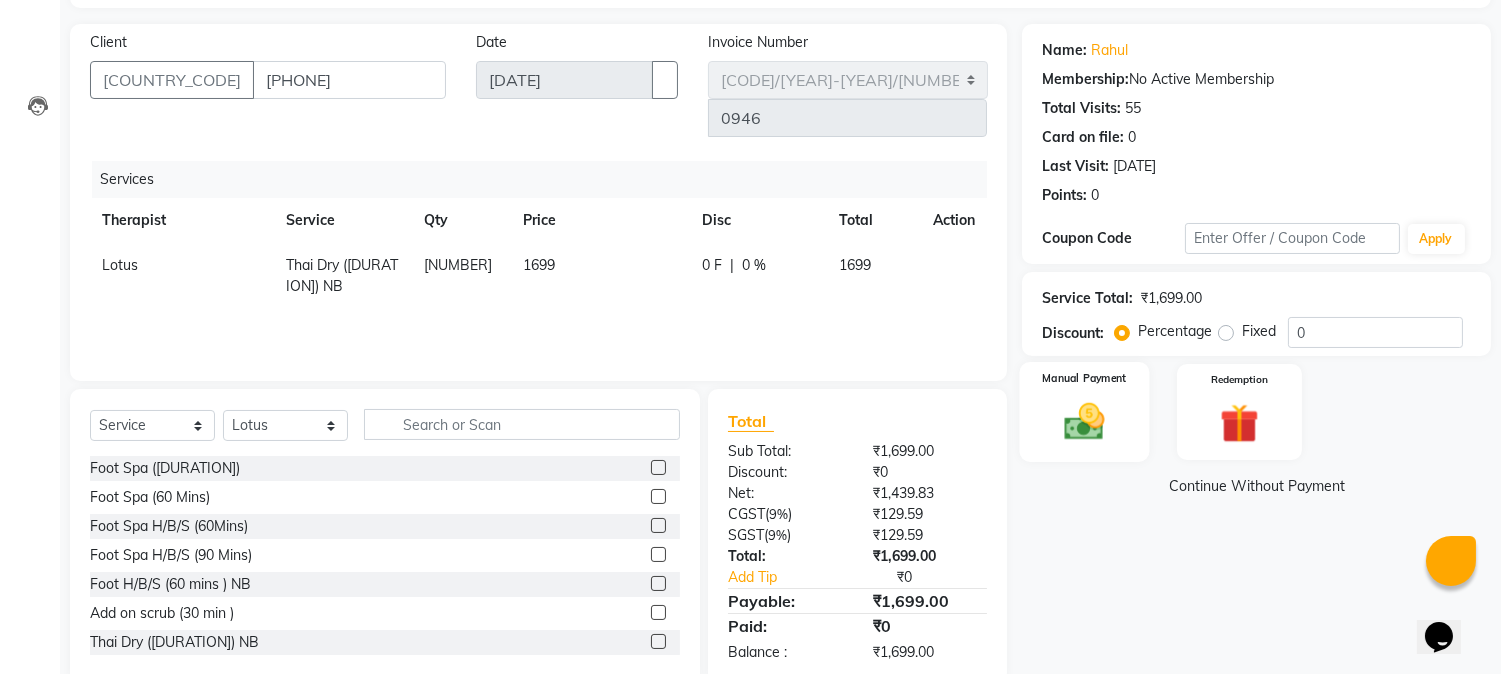 click at bounding box center [1085, 421] 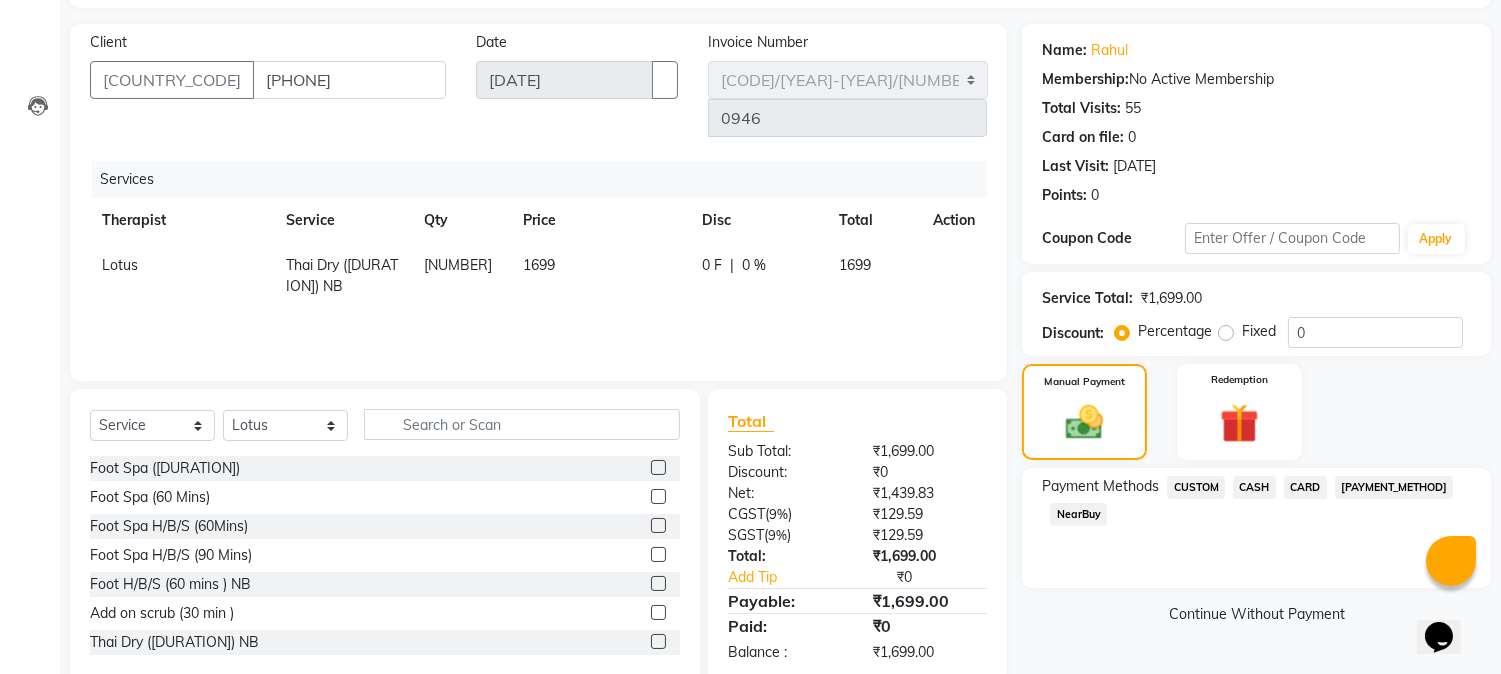 drag, startPoint x: 1234, startPoint y: 486, endPoint x: 1253, endPoint y: 486, distance: 19 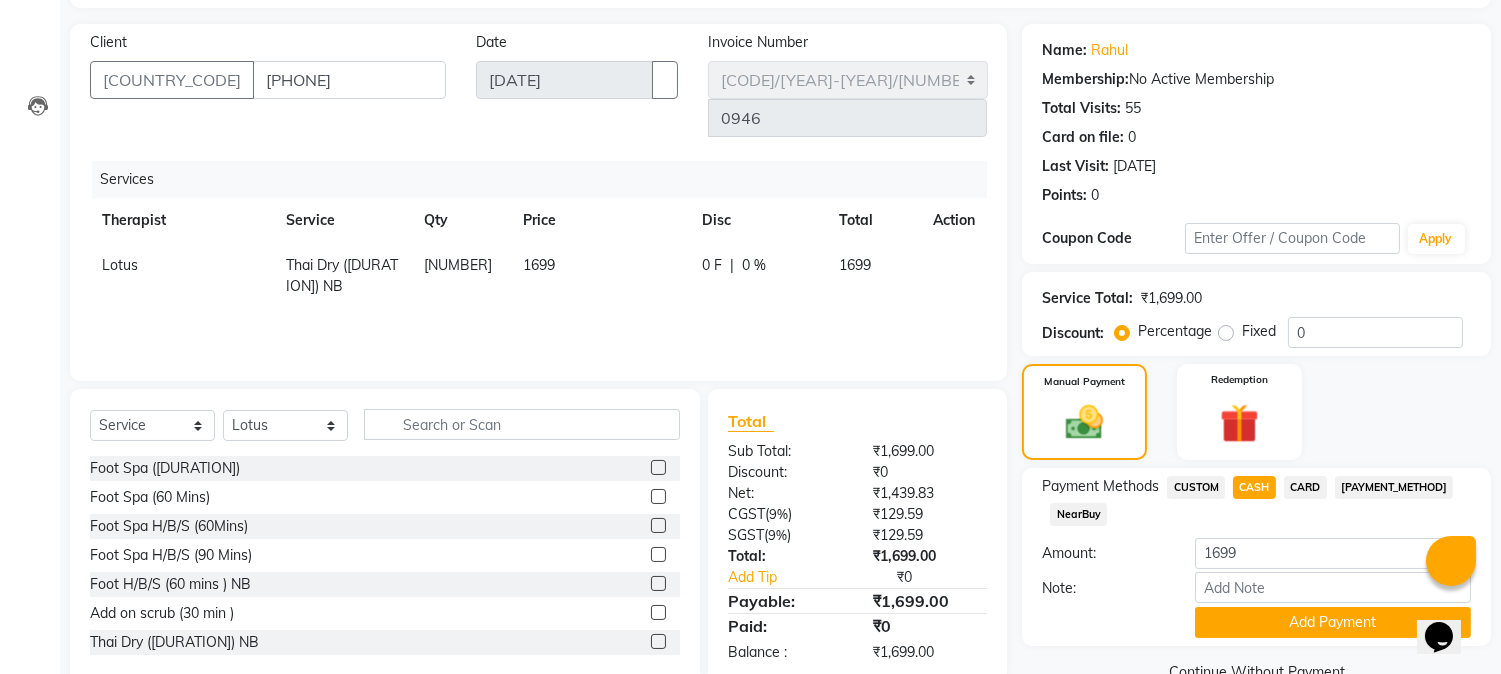 click on "Name: [NAME] Membership:  No Active Membership  Total Visits:  [NUMBER] Card on file:  0 Last Visit:   [DATE] Points:   0  Coupon Code Apply Service Total:  ₹1,699.00  Discount:  Percentage   Fixed  0 Manual Payment Redemption Payment Methods  CUSTOM   CASH   CARD   UPI M   NearBuy  Amount: 1699 Note: Add Payment  Continue Without Payment" at bounding box center [1264, 355] 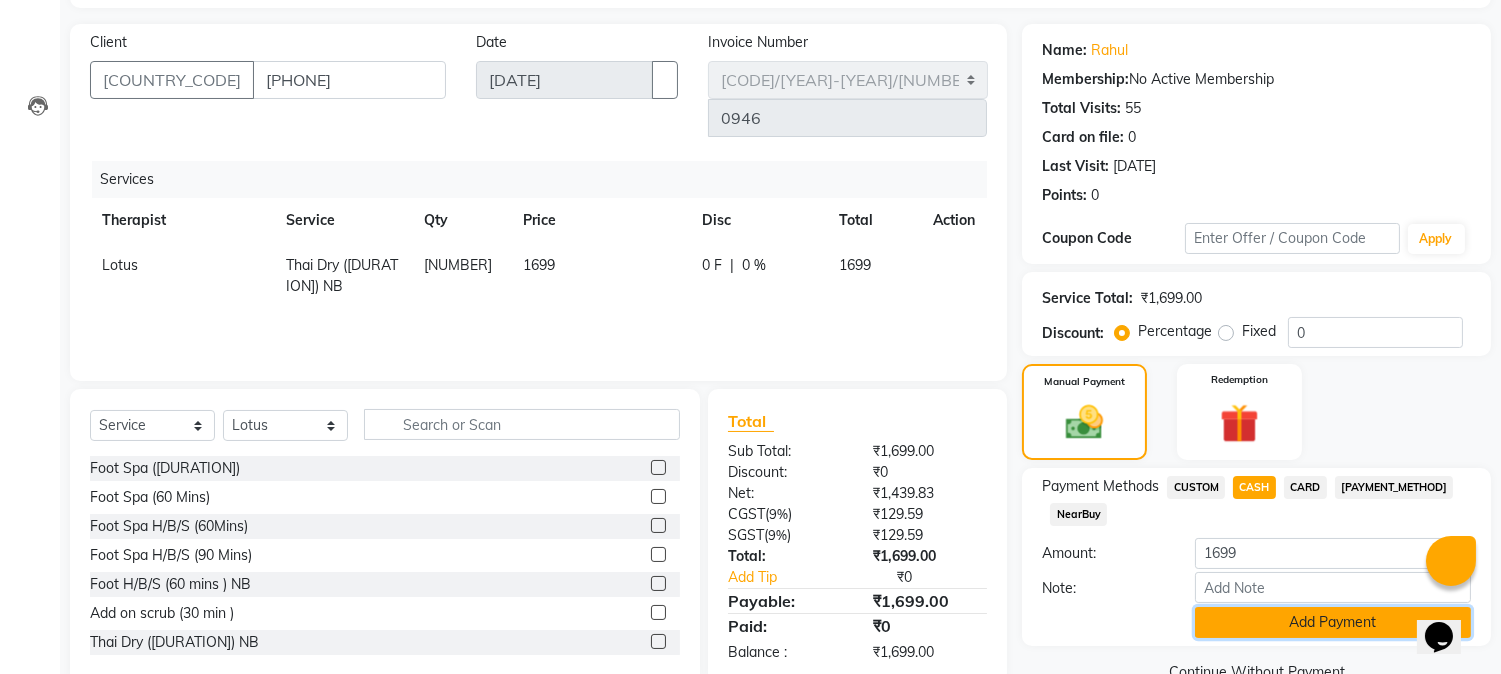 click on "Add Payment" at bounding box center (1333, 622) 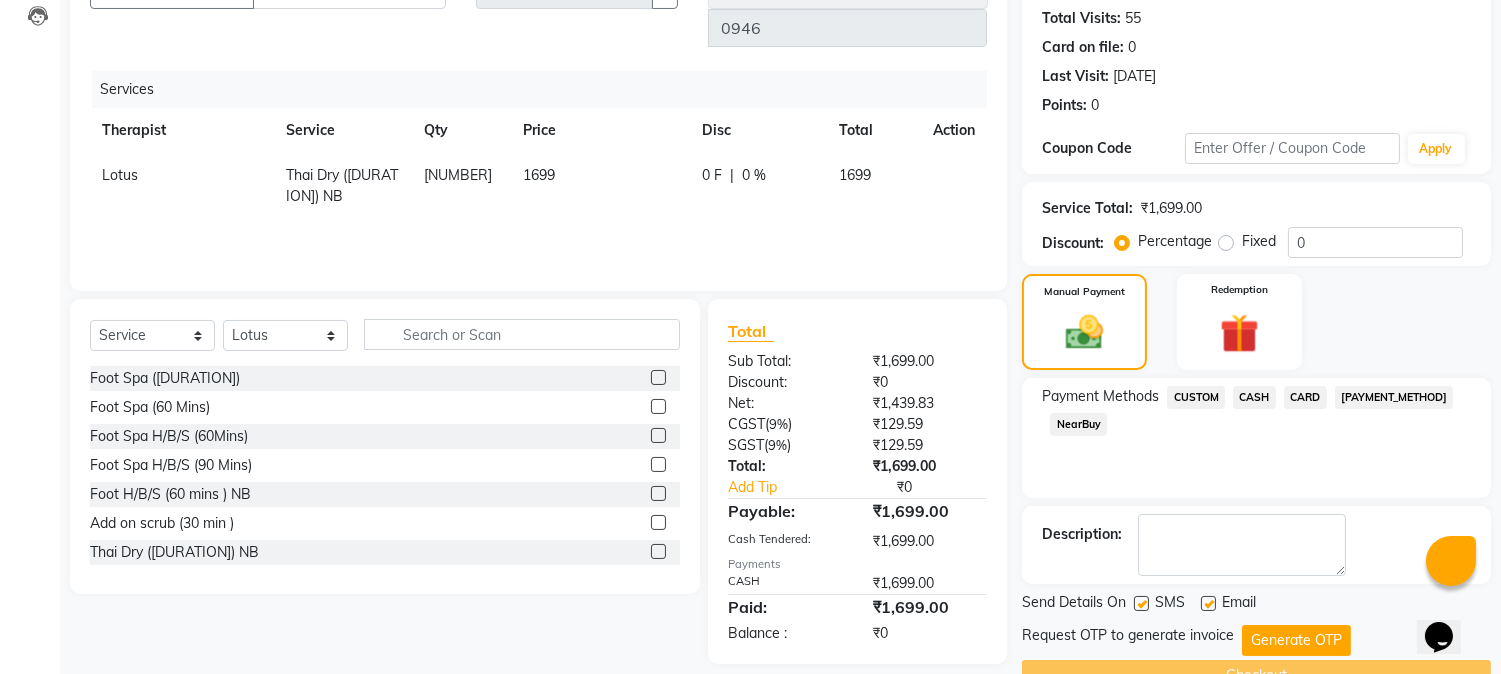 scroll, scrollTop: 222, scrollLeft: 0, axis: vertical 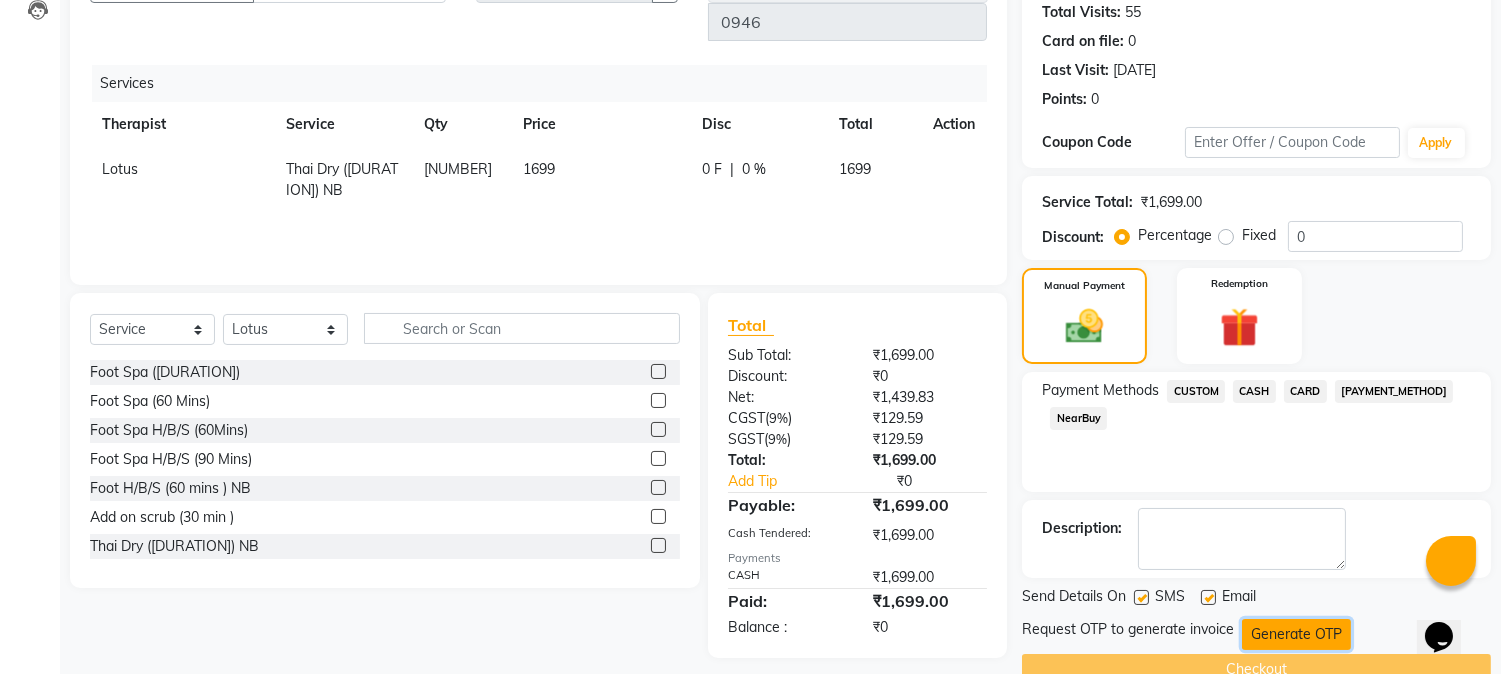 click on "Generate OTP" at bounding box center (1296, 634) 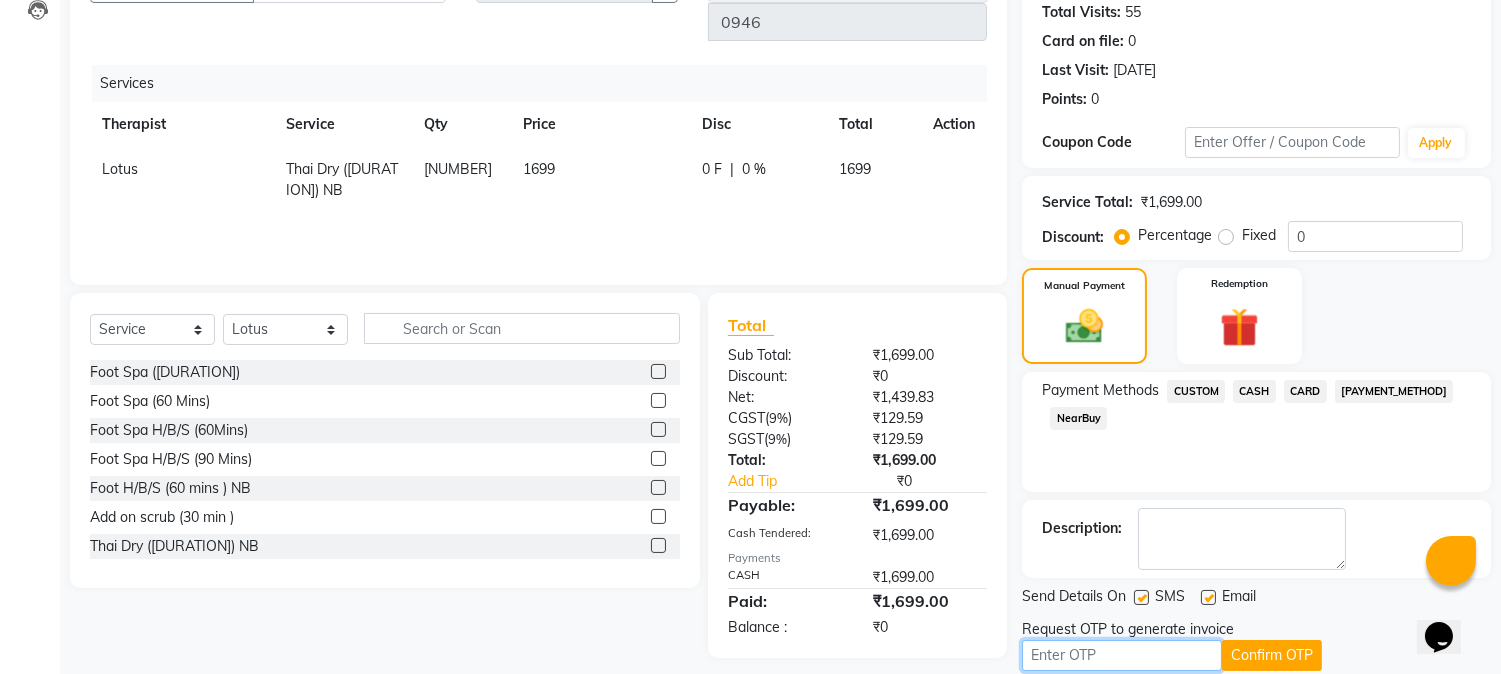 click at bounding box center (1122, 655) 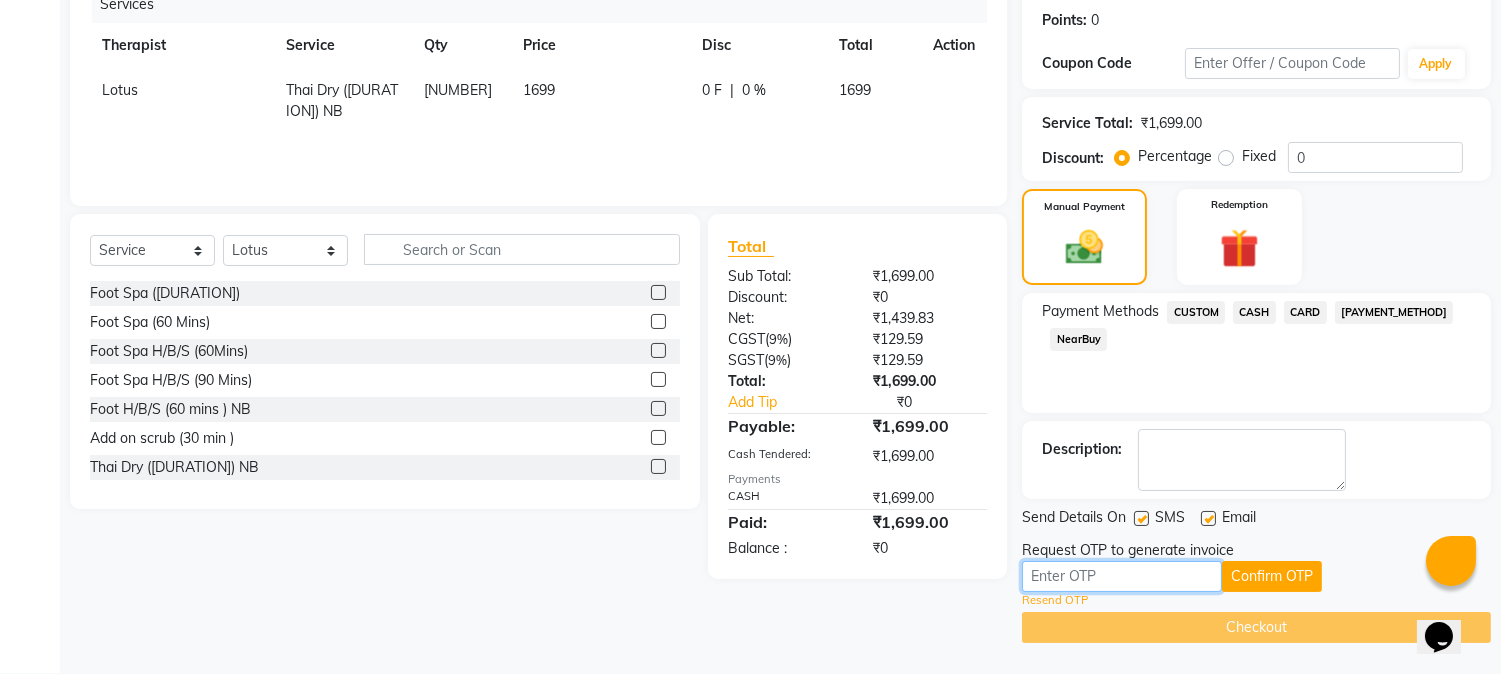 scroll, scrollTop: 303, scrollLeft: 0, axis: vertical 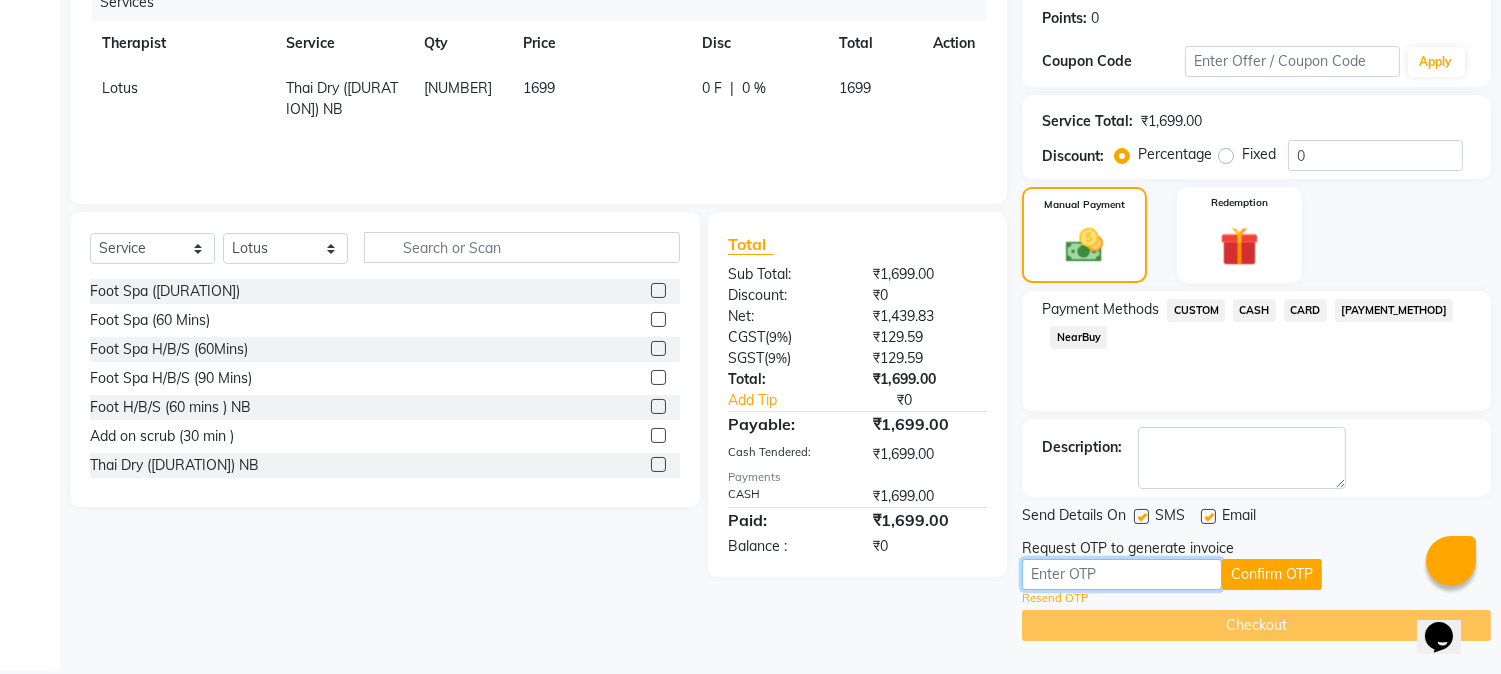 click at bounding box center (1122, 574) 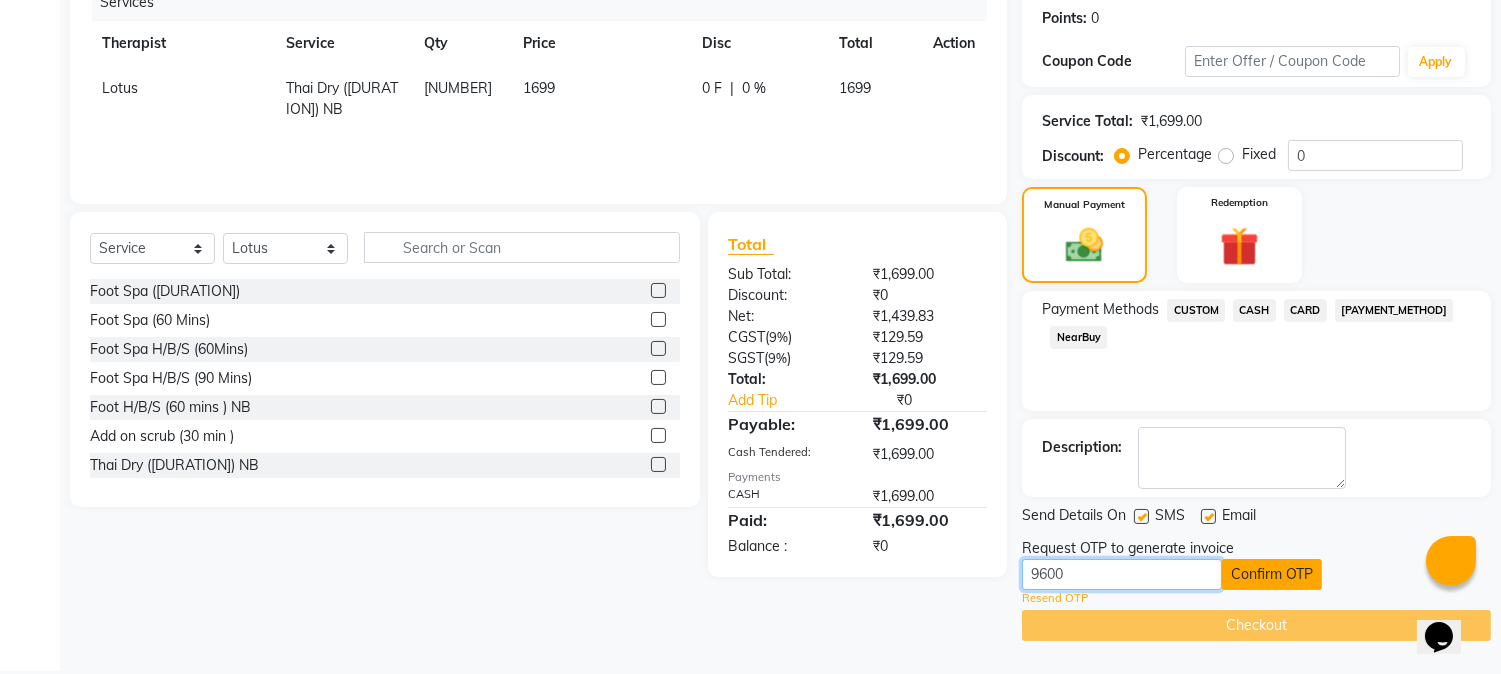 type on "9600" 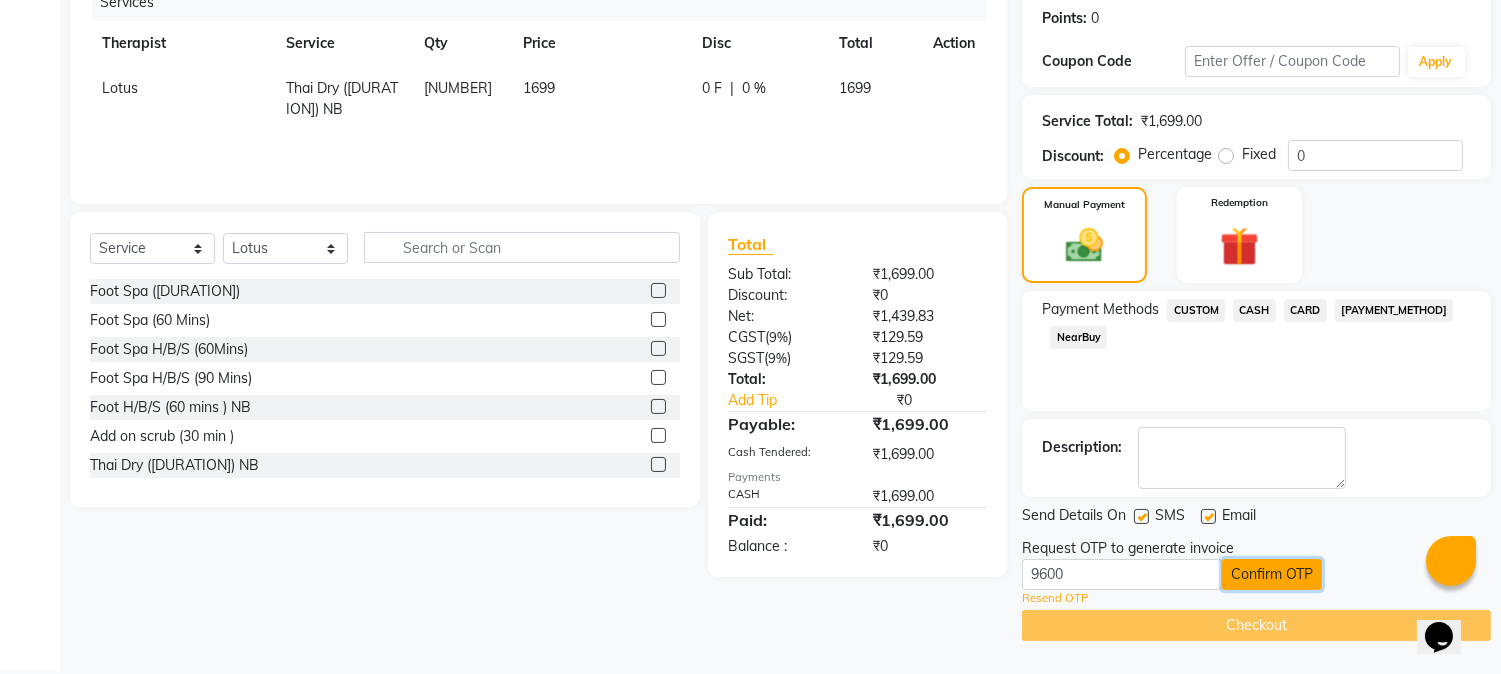 drag, startPoint x: 1280, startPoint y: 572, endPoint x: 1287, endPoint y: 561, distance: 13.038404 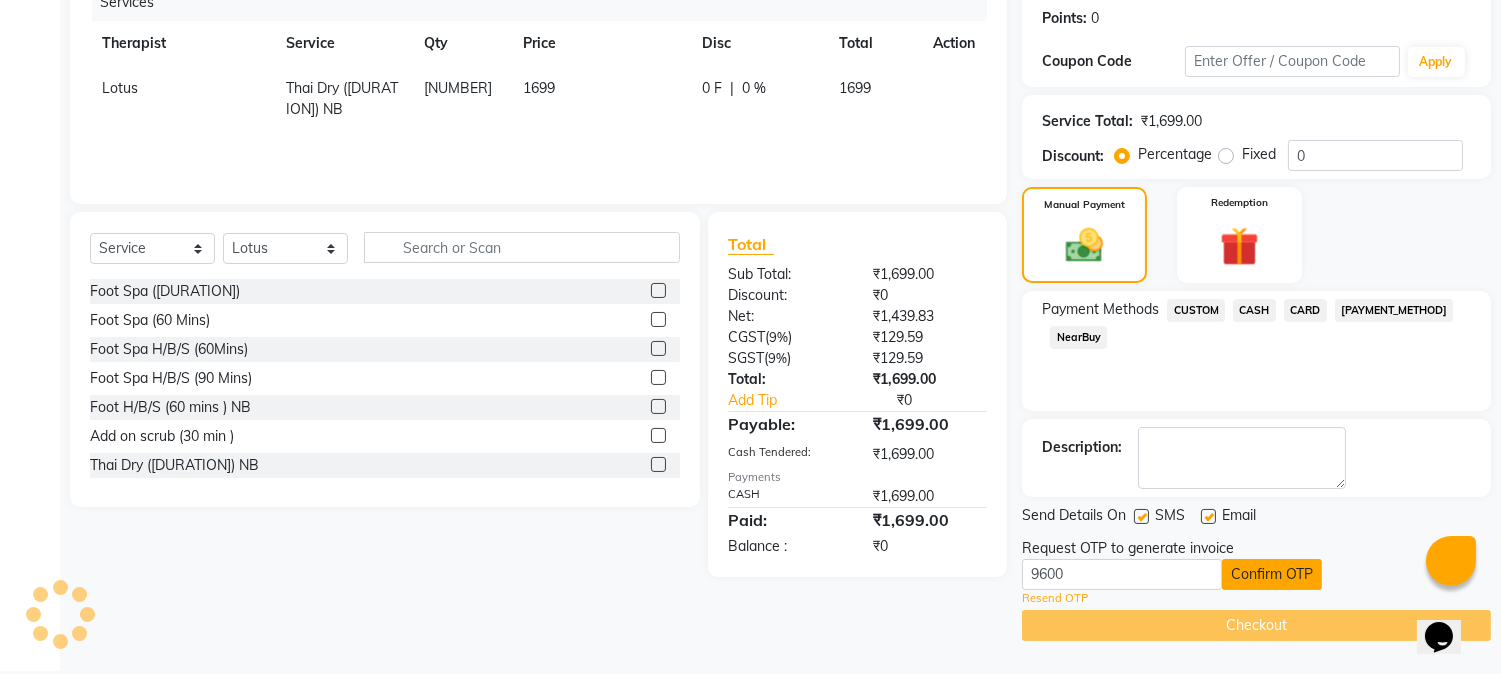 scroll, scrollTop: 225, scrollLeft: 0, axis: vertical 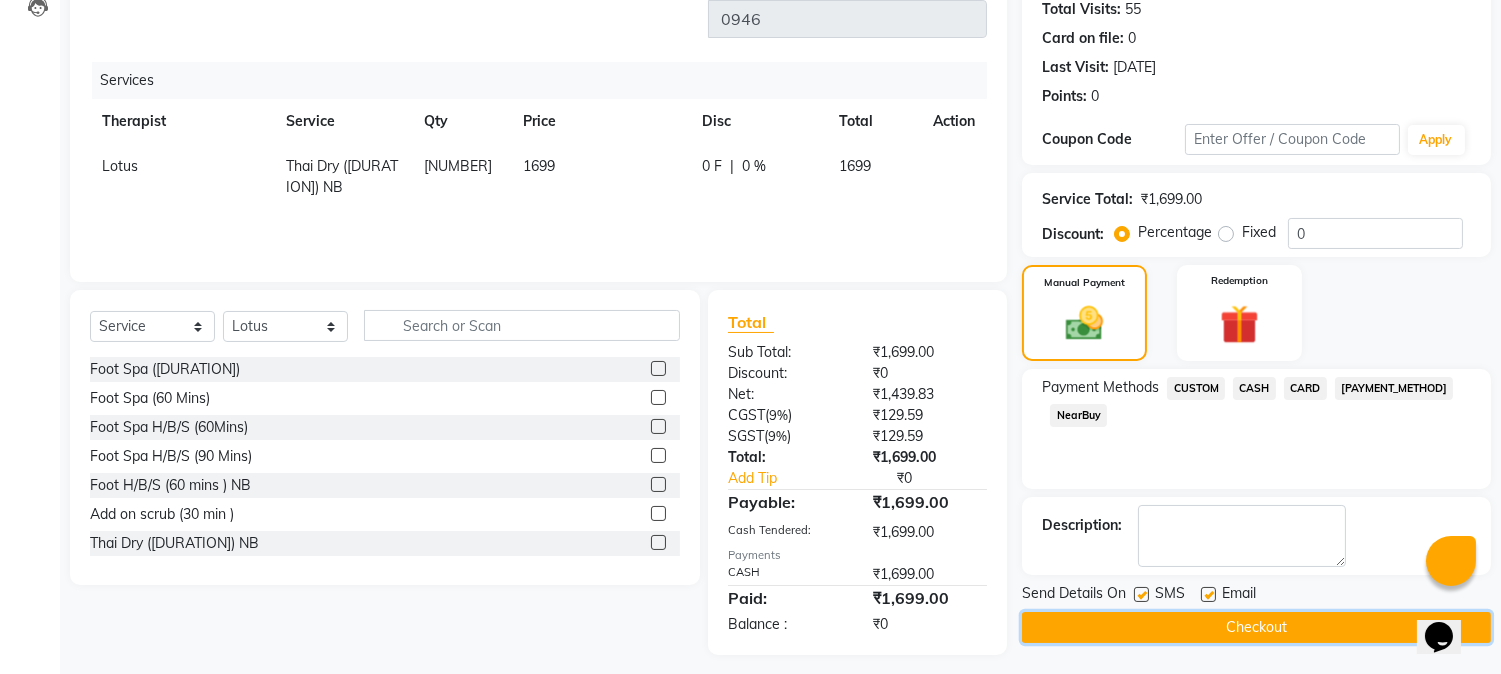 click on "Checkout" at bounding box center (1256, 627) 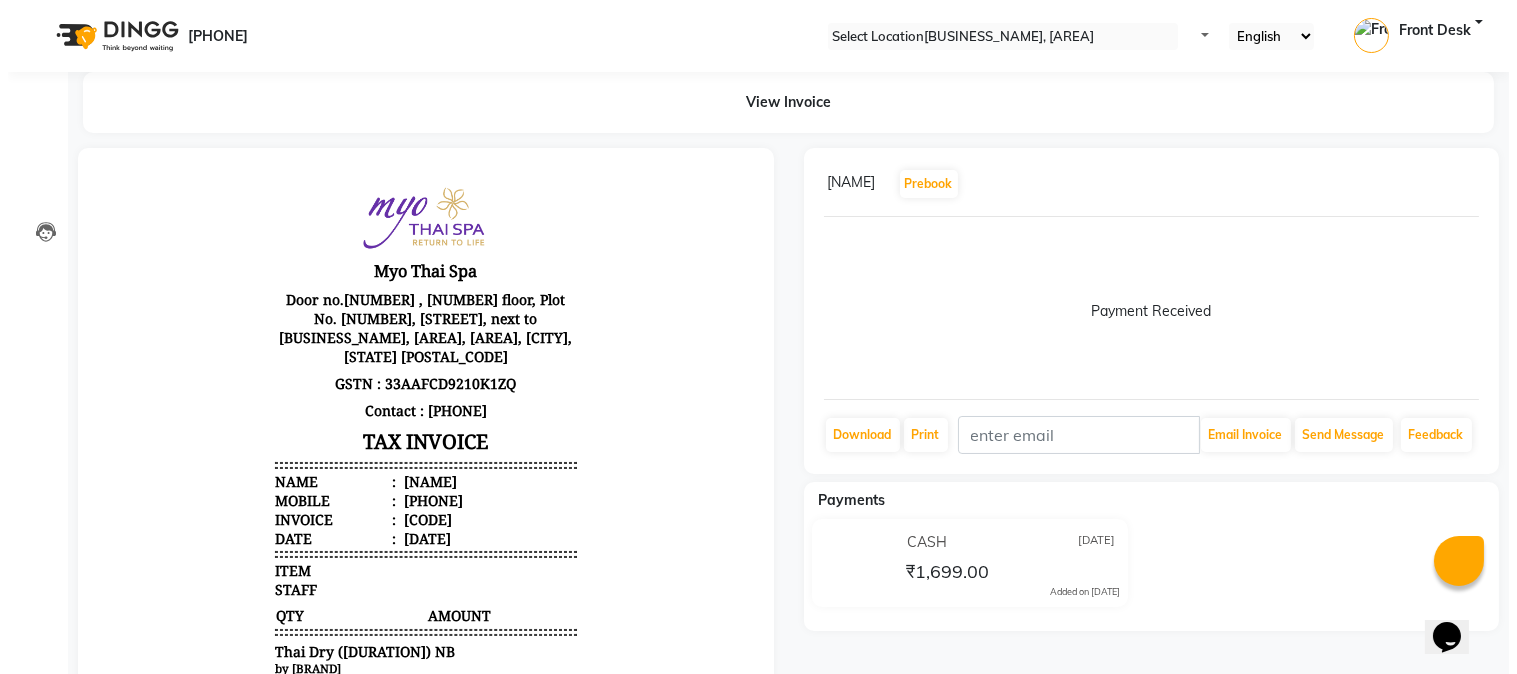scroll, scrollTop: 0, scrollLeft: 0, axis: both 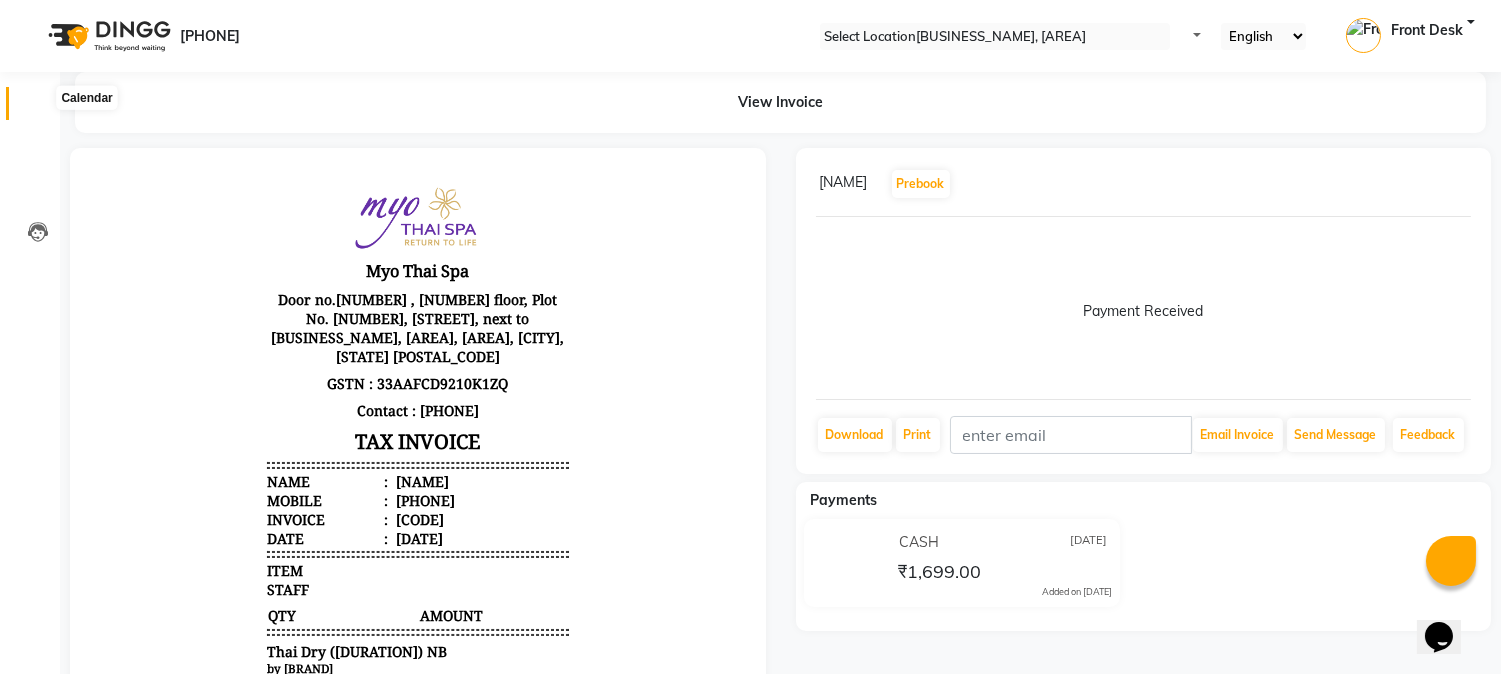 click at bounding box center [38, 108] 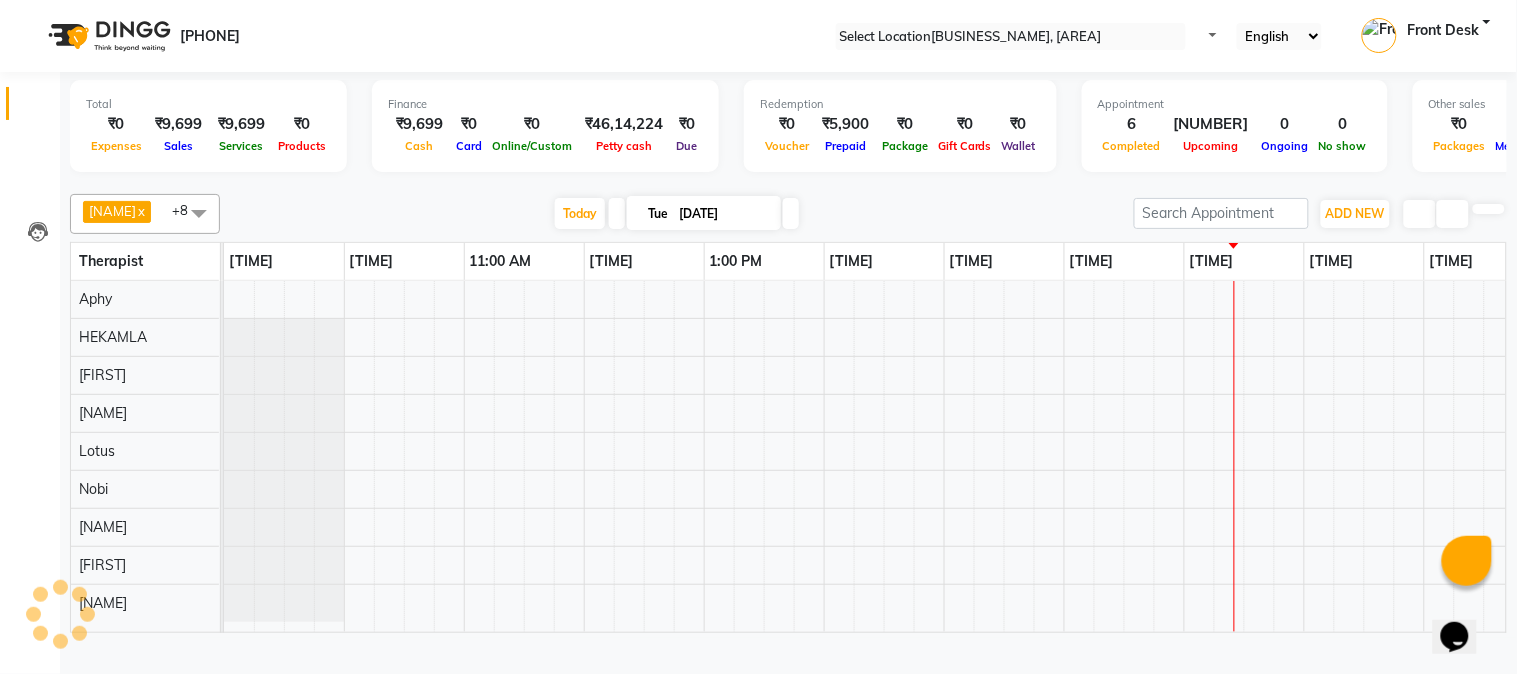 scroll, scrollTop: 0, scrollLeft: 0, axis: both 